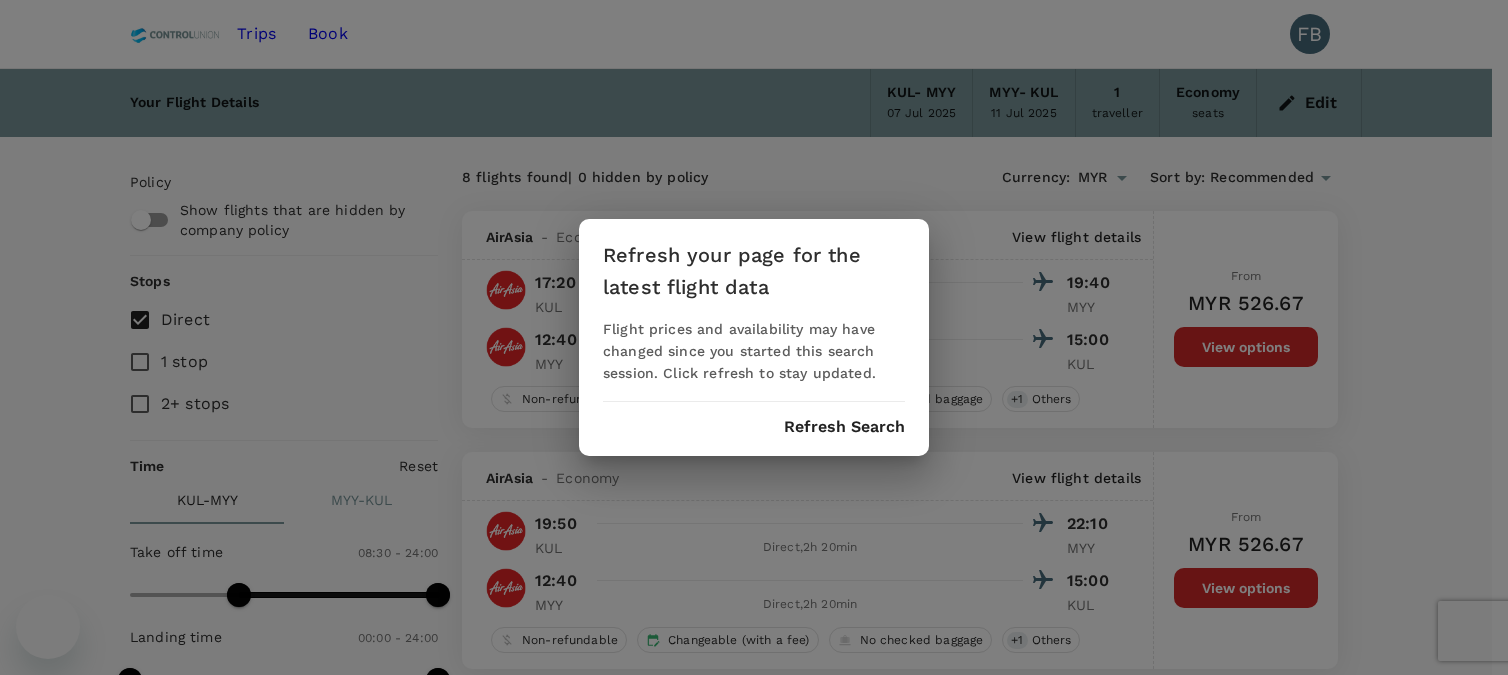 scroll, scrollTop: 695, scrollLeft: 0, axis: vertical 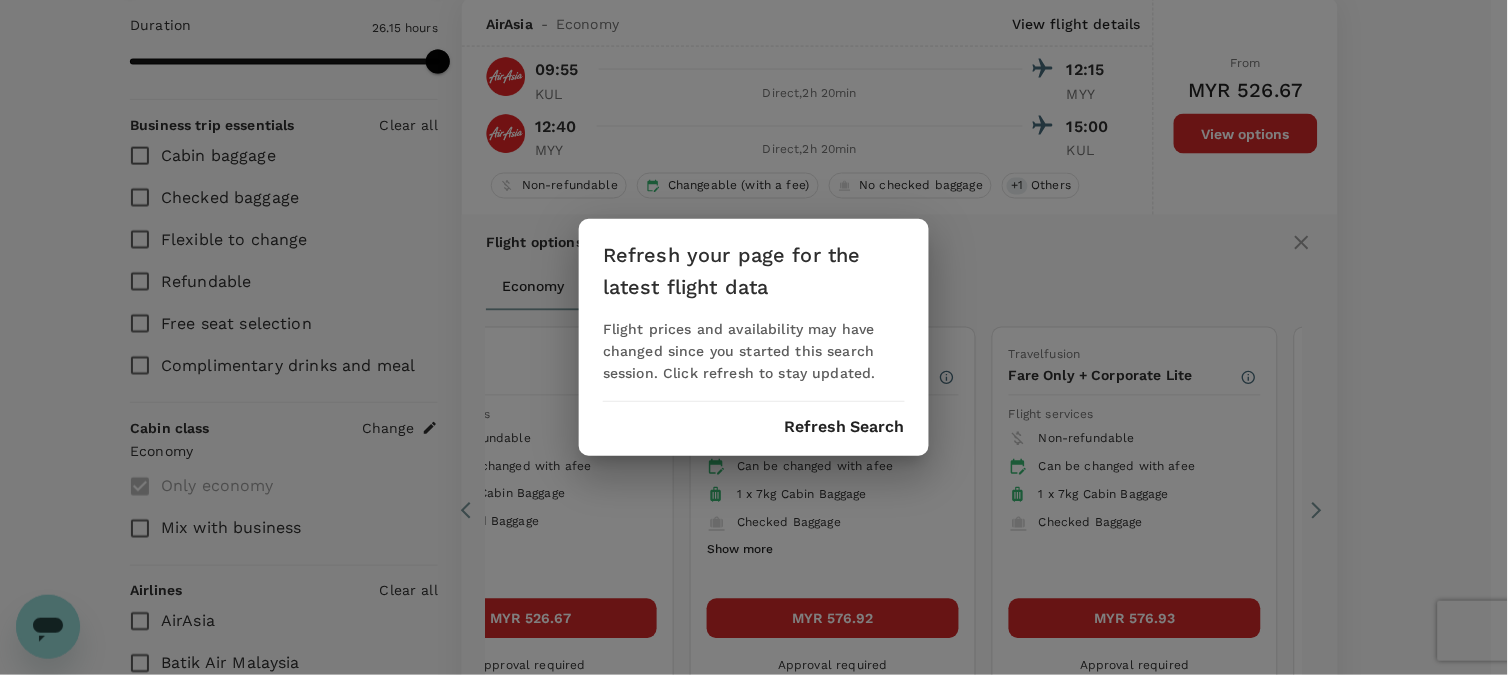 click on "Refresh Search" at bounding box center (844, 427) 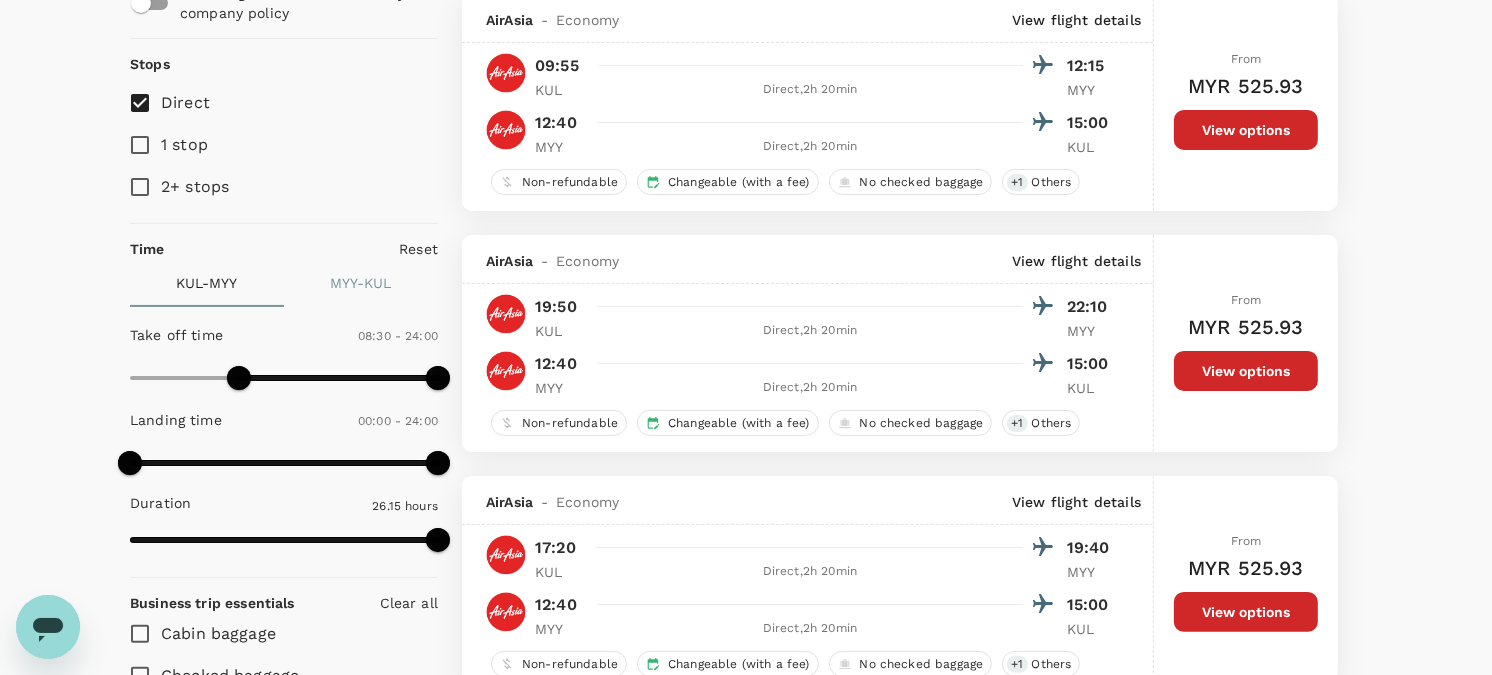 scroll, scrollTop: 222, scrollLeft: 0, axis: vertical 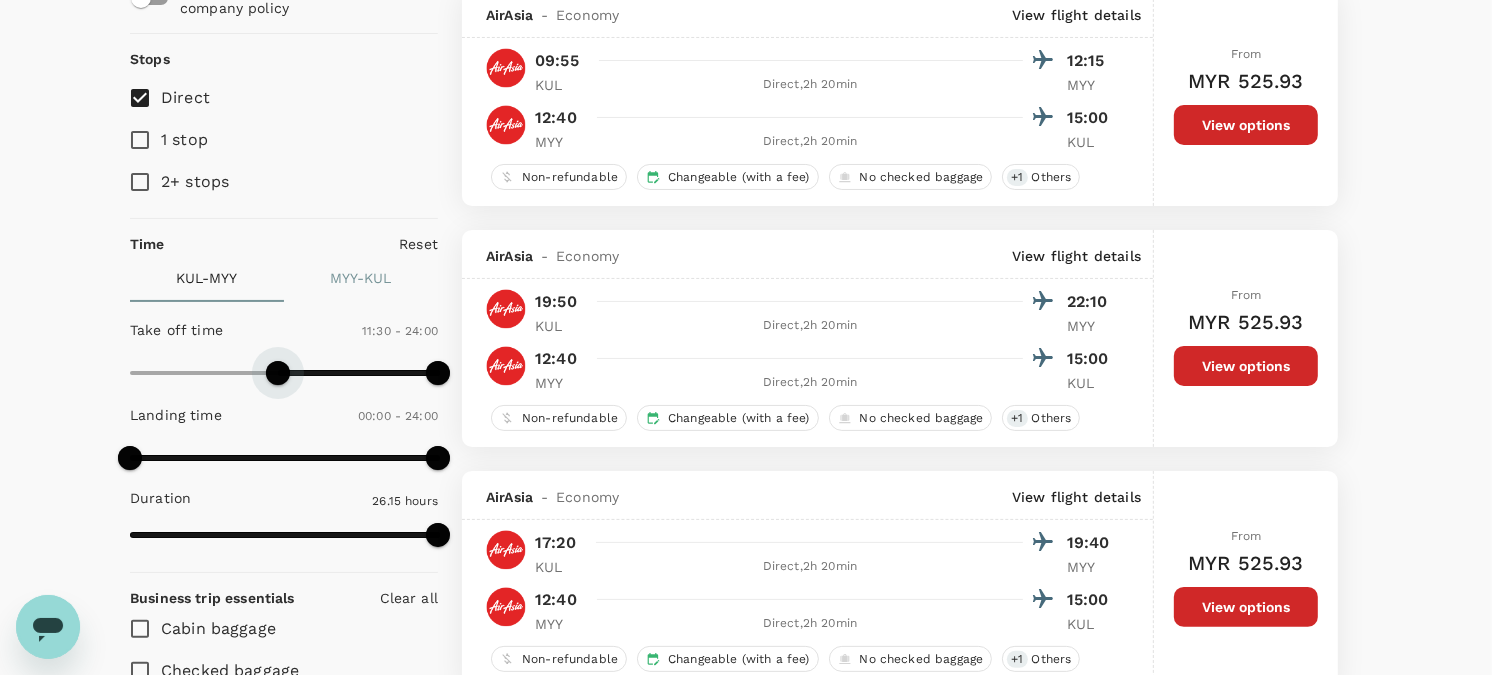 drag, startPoint x: 238, startPoint y: 378, endPoint x: 297, endPoint y: 383, distance: 59.211487 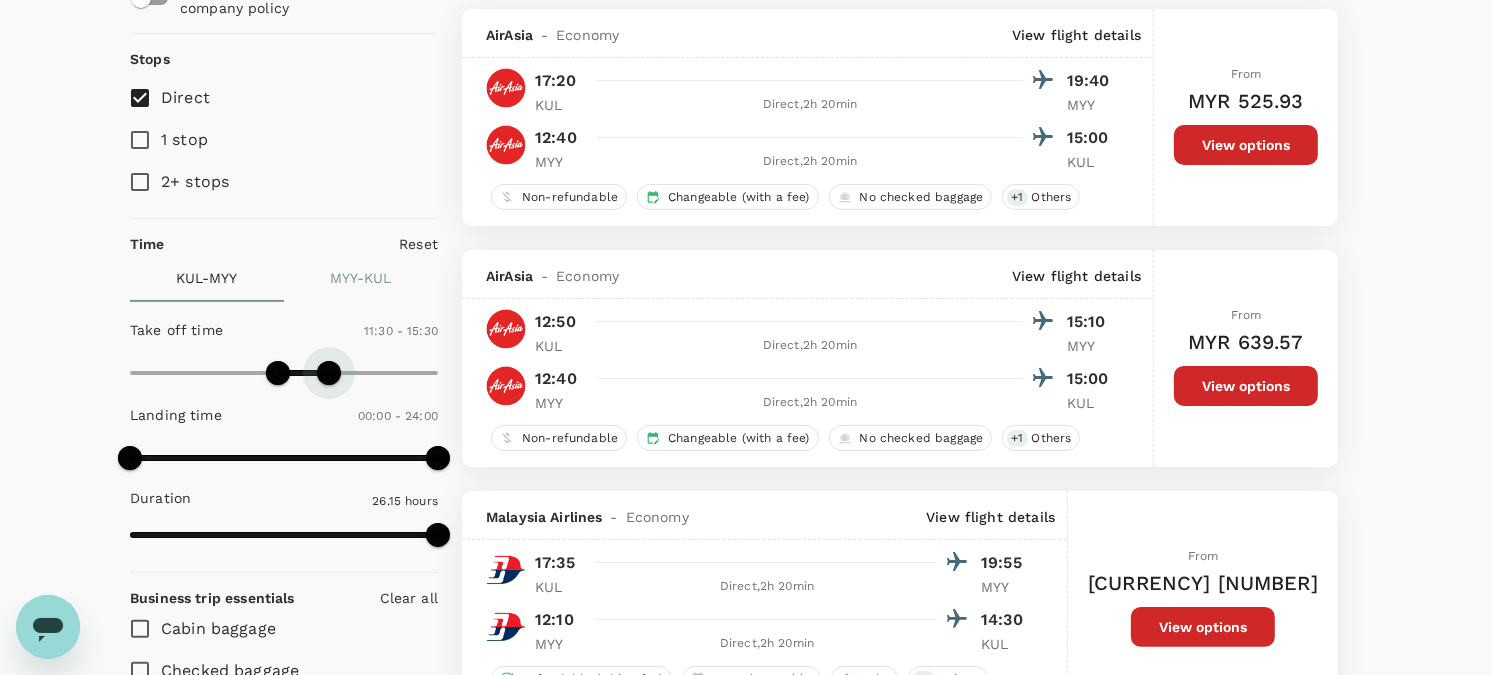 drag, startPoint x: 435, startPoint y: 374, endPoint x: 328, endPoint y: 375, distance: 107.00467 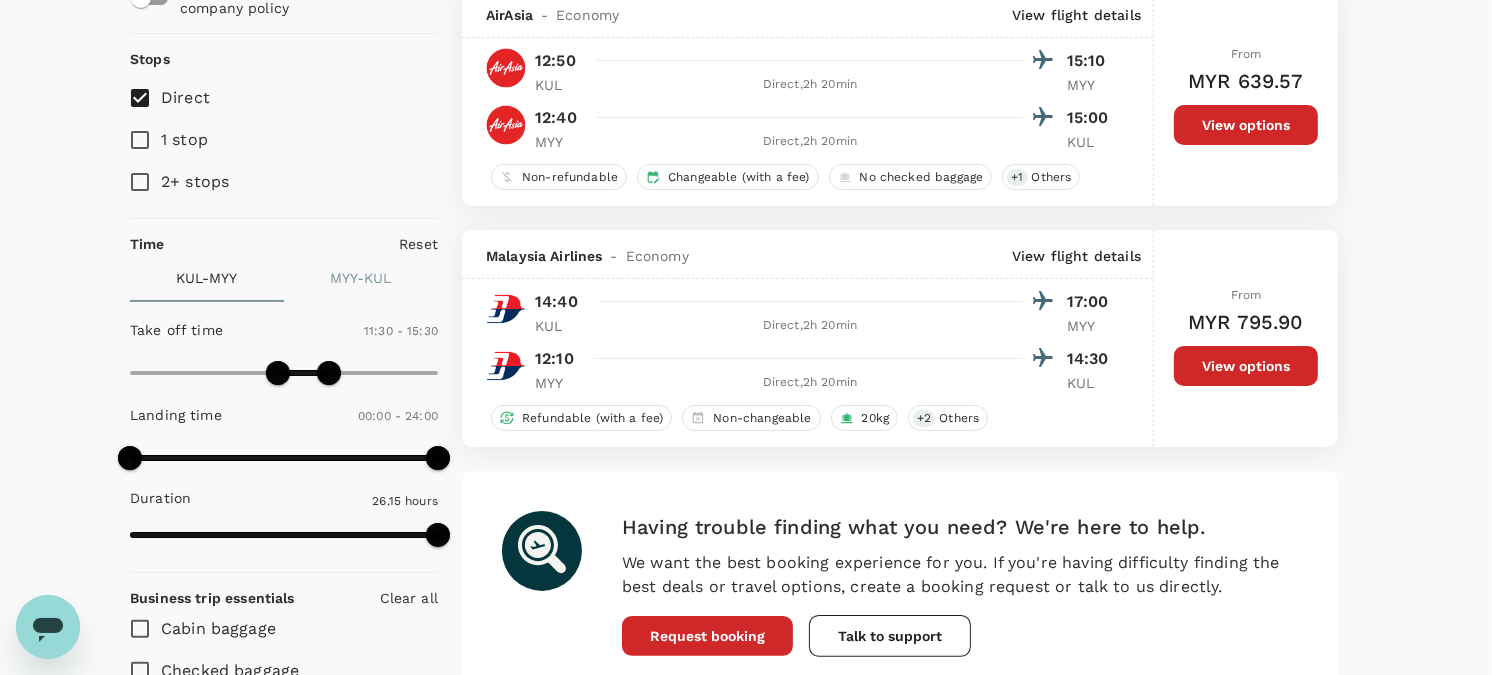 scroll, scrollTop: 0, scrollLeft: 0, axis: both 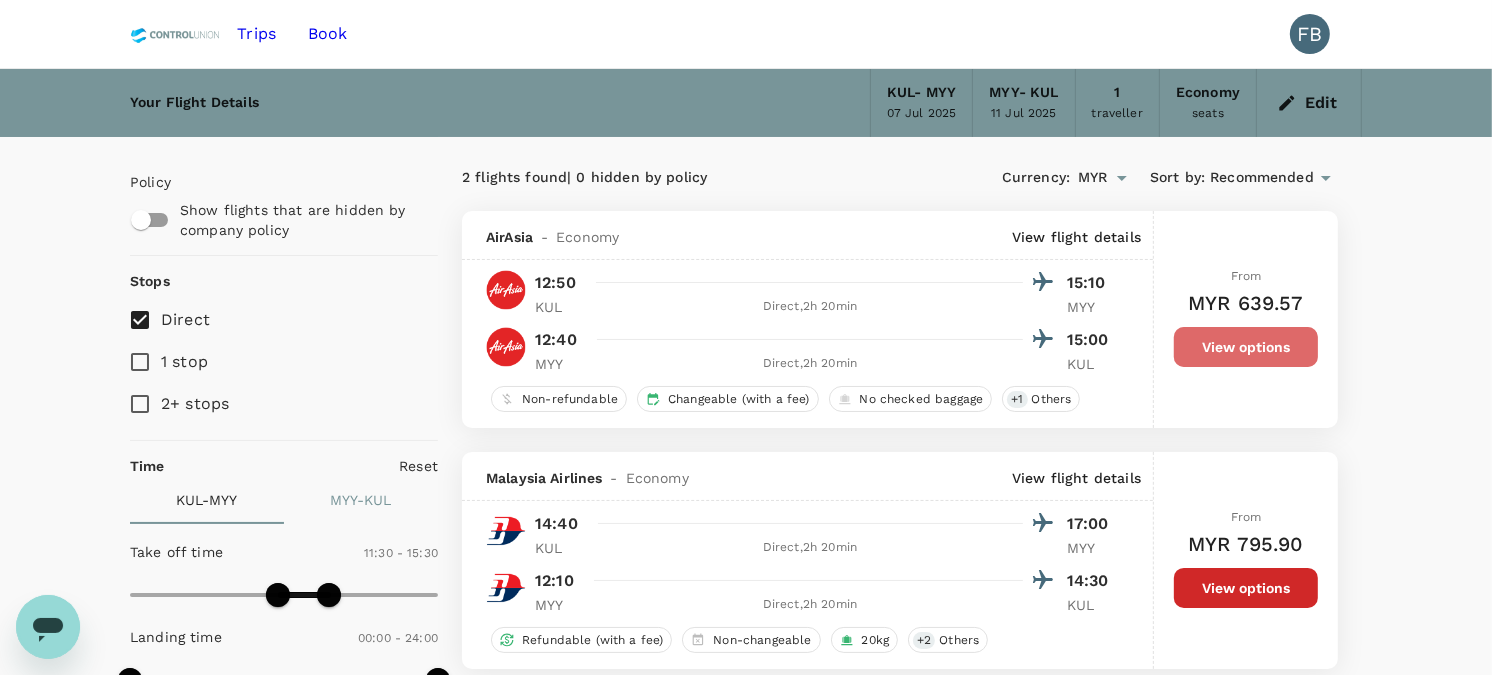 click on "View options" at bounding box center [1246, 347] 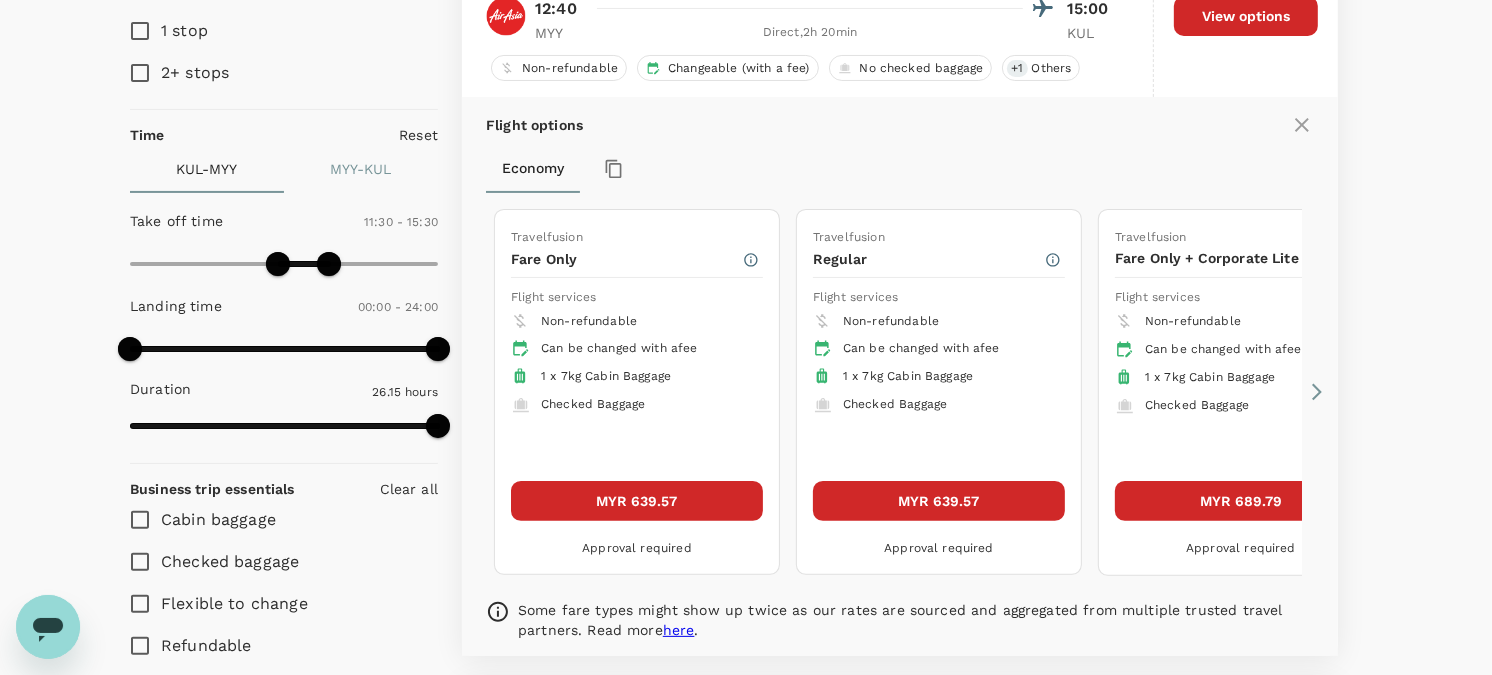 scroll, scrollTop: 333, scrollLeft: 0, axis: vertical 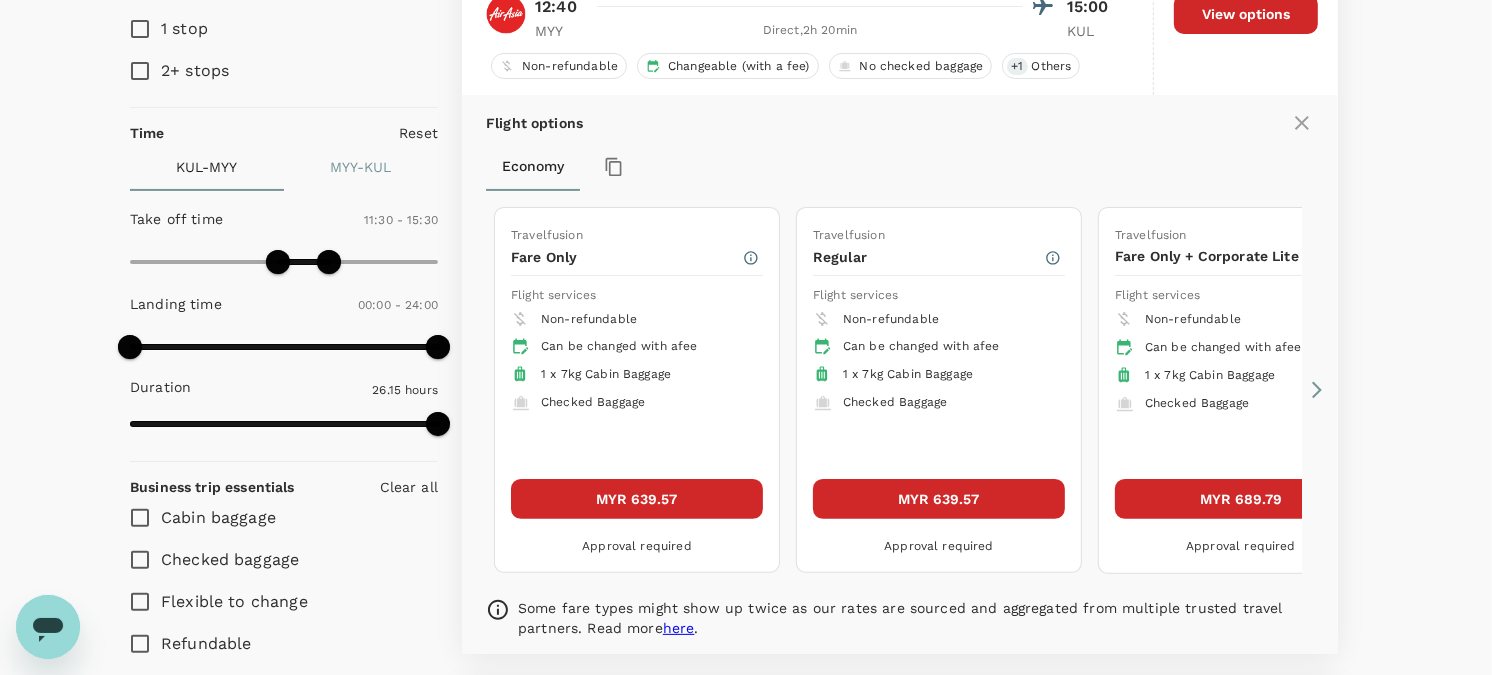 click at bounding box center [1317, 390] 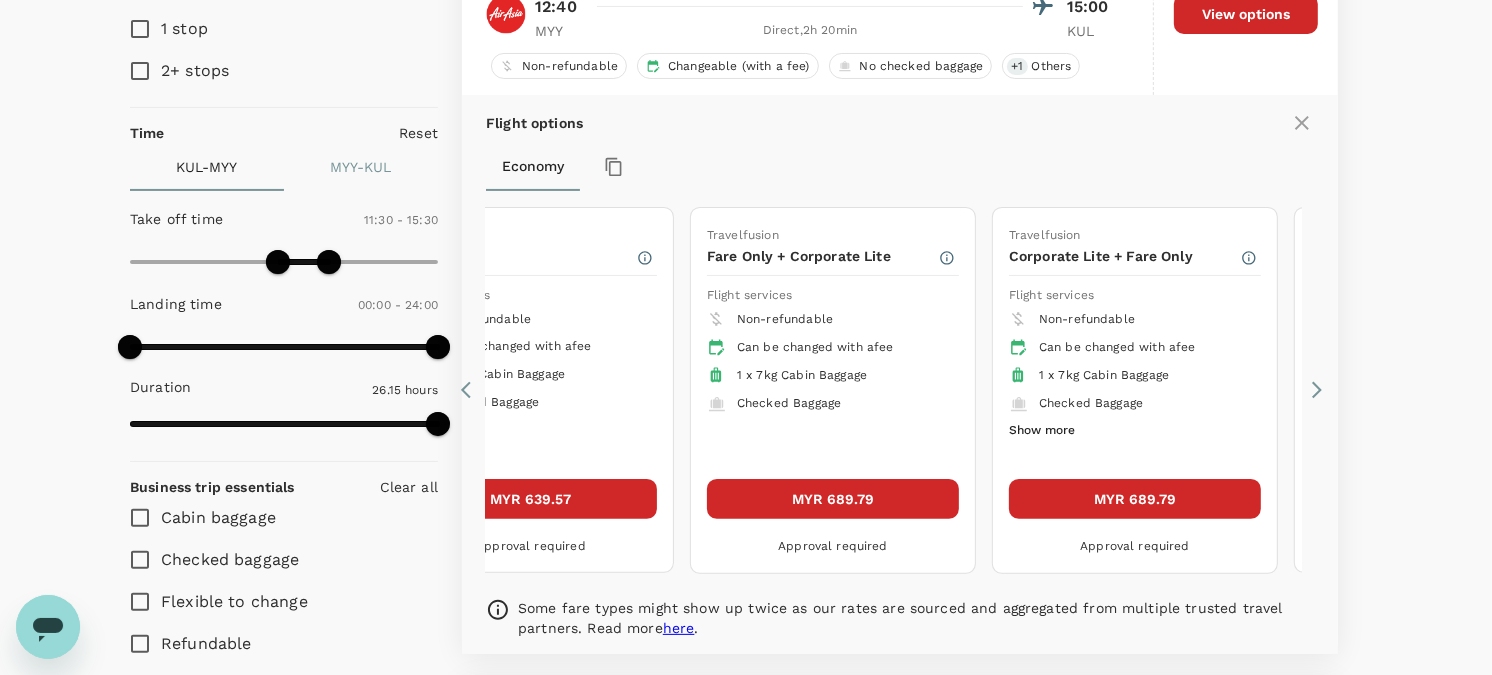 click at bounding box center [1317, 390] 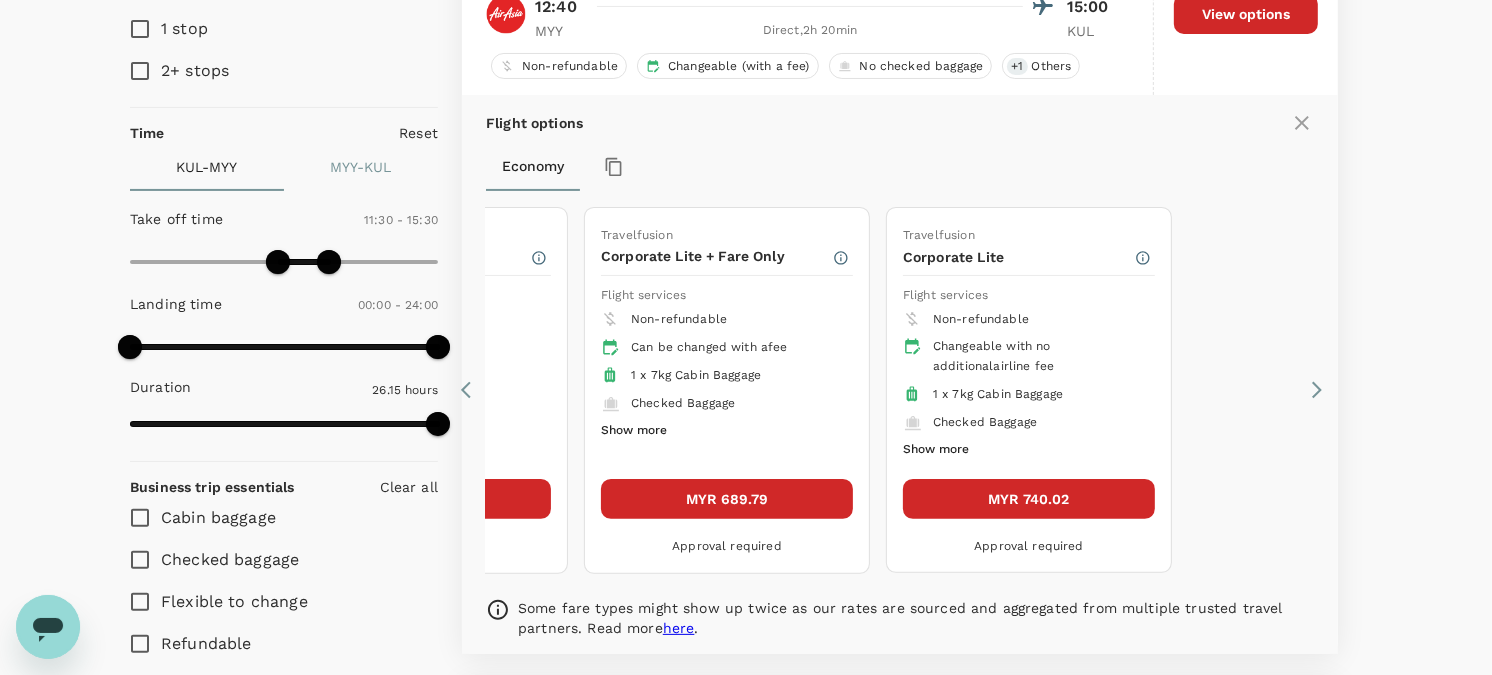 click on "Show more" at bounding box center (936, 450) 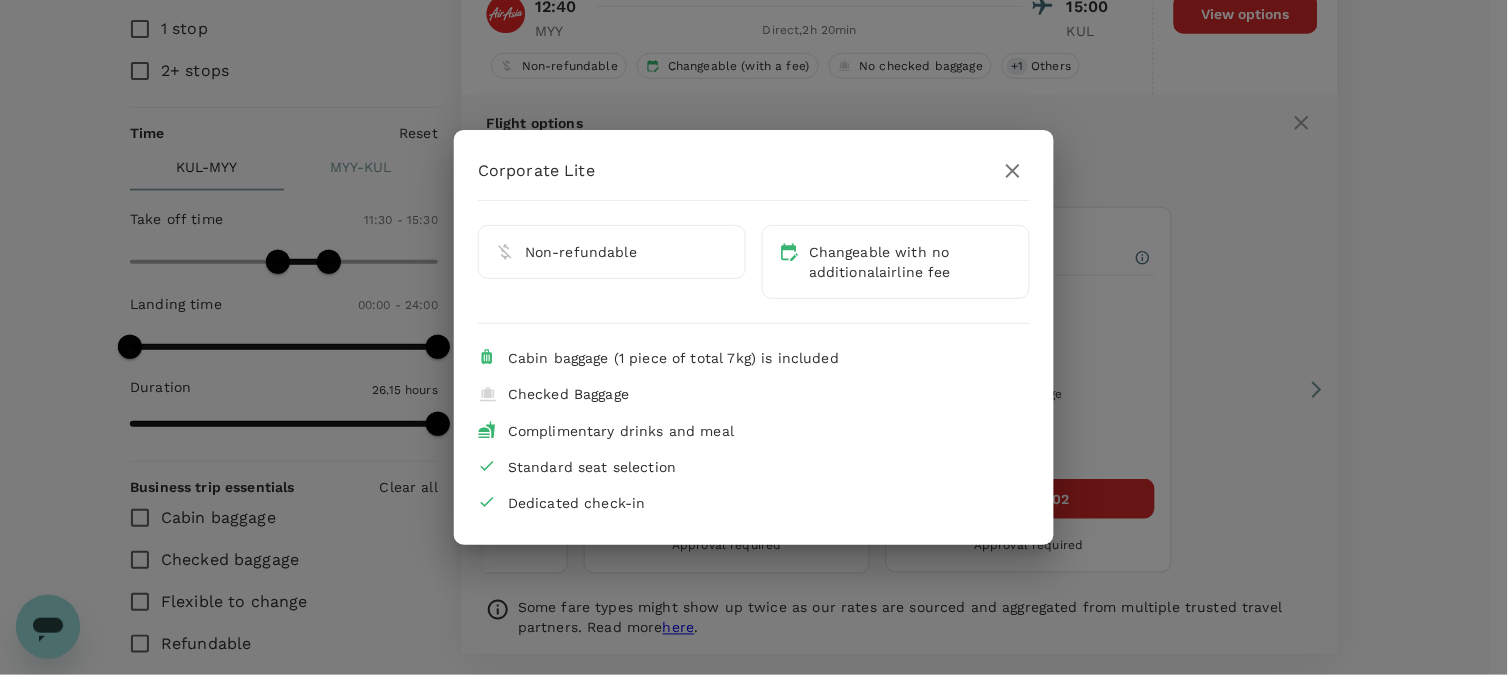 click at bounding box center (1013, 171) 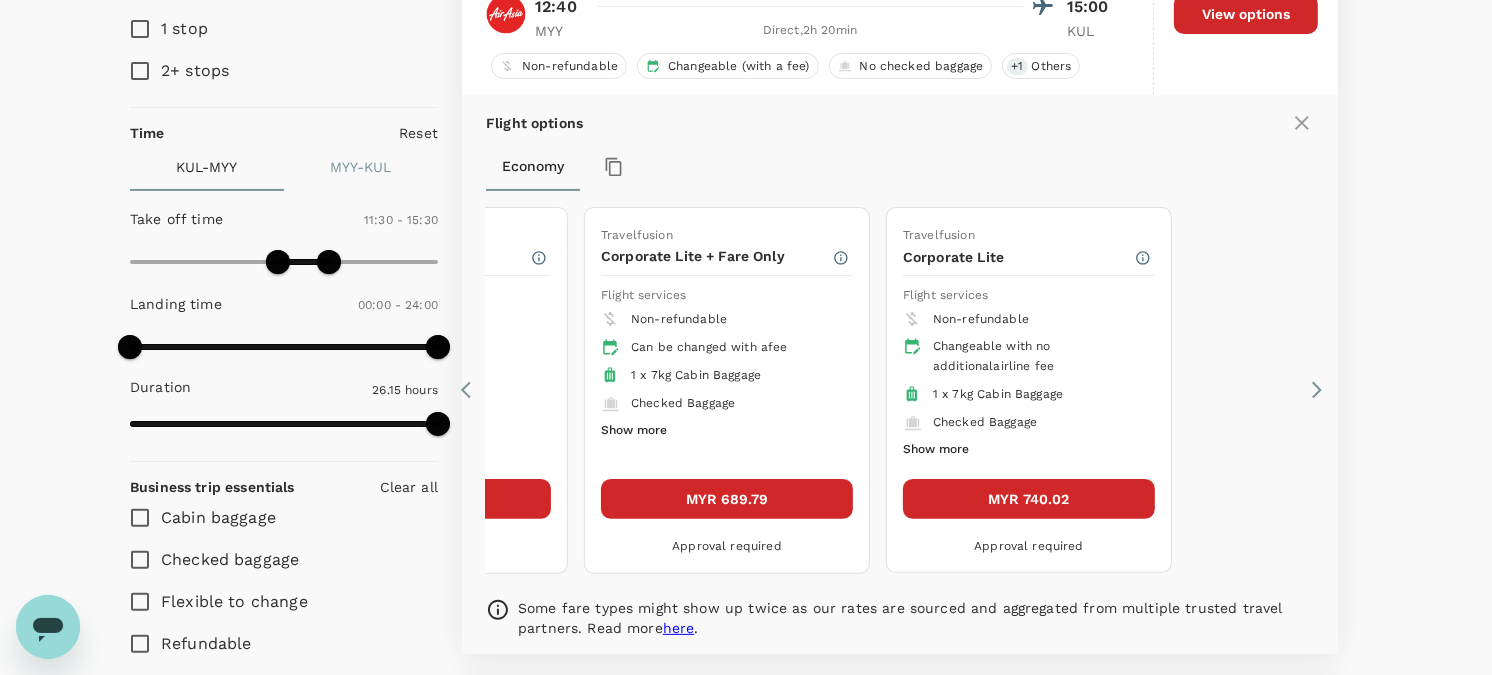 click on "MYR 740.02" at bounding box center [1029, 499] 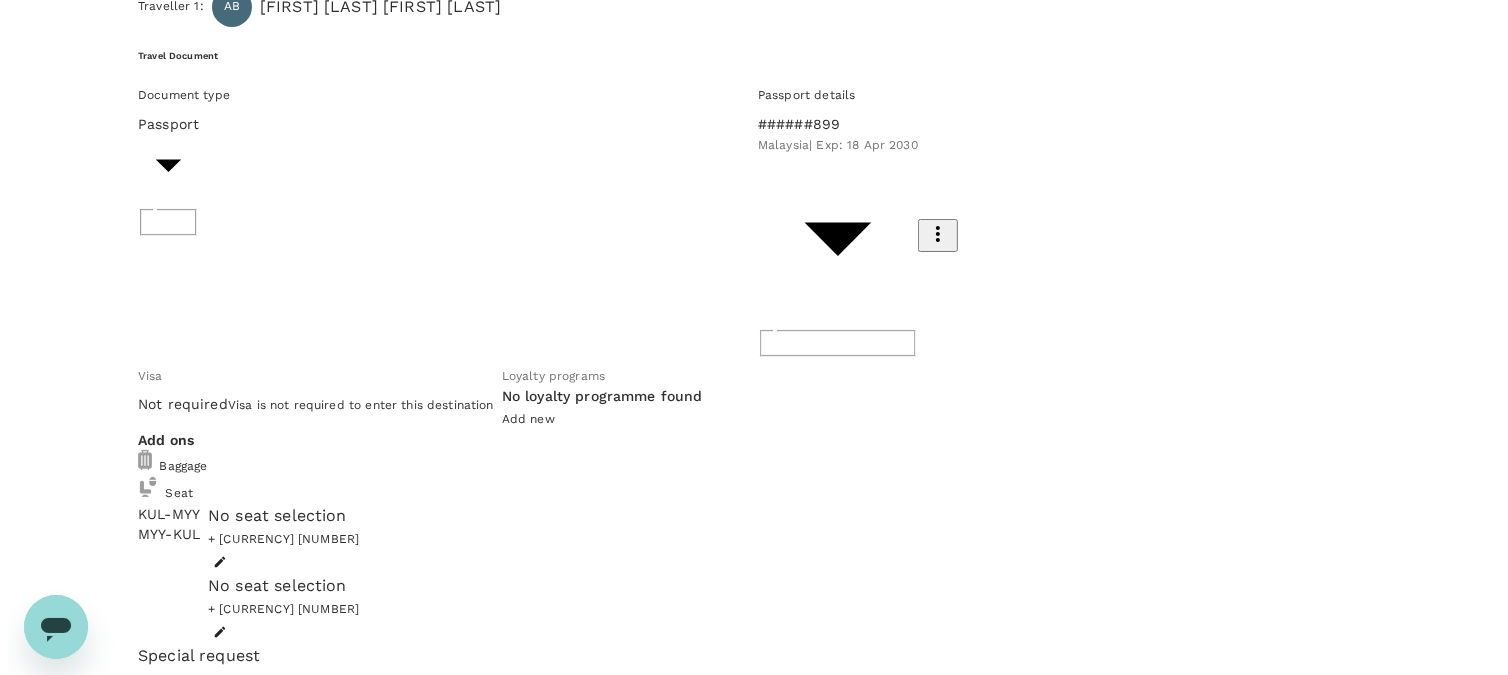 scroll, scrollTop: 222, scrollLeft: 0, axis: vertical 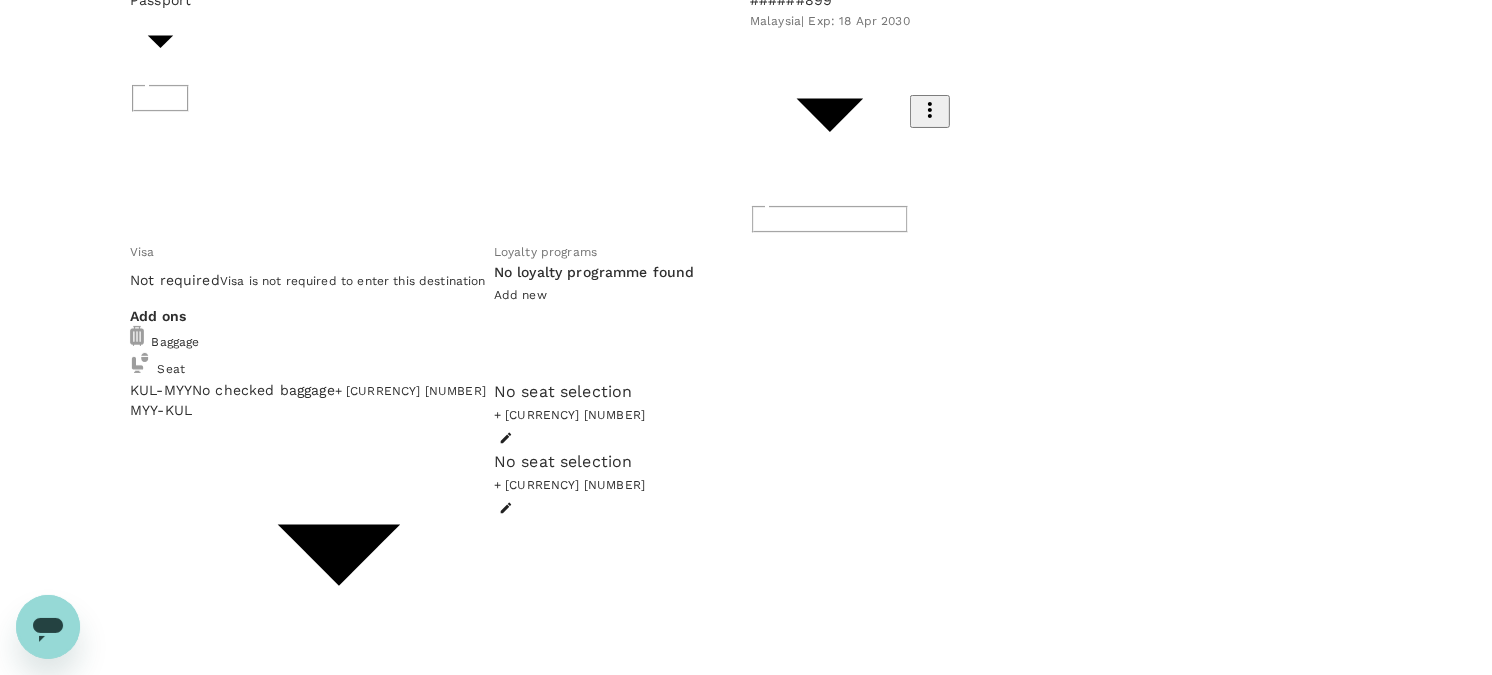 click on "Back to flight results Flight review Traveller(s) Traveller   1 : AB Aqilah Nabihah   Binti Anuar Travel Document Document type Passport Passport ​ Passport details ######899 Malaysia  | Exp:   18 Apr 2030 4b2c3bbc-a0eb-481c-b73e-82eb158b530f ​ Visa Not required Visa is not required to enter this destination Loyalty programs No loyalty programme found Add new Add ons Baggage Seat KUL  -  MYY MYY  -  KUL No checked baggage + MYR 0.00 ​ No checked baggage + MYR 0.00 ​ No seat selection + MYR 0.00 No seat selection + MYR 0.00 Special request Add any special requests here. Our support team will attend to it and reach out to you as soon as possible. Add request You've selected Monday, 07 Jul 2025 12:50 15:10 KUL Direct ,  2h 20min MYY Friday, 11 Jul 2025 12:40 15:00 MYY Direct ,  2h 20min KUL View flight details Price summary Total fare (1 traveller(s)) MYR 730.02 Air fare MYR 730.02 Baggage fee MYR 0.00 Seat fee MYR 0.00 Service fee MYR 10.00 Total MYR 740.02 Continue to payment details Version 3.45.3" at bounding box center [746, 917] 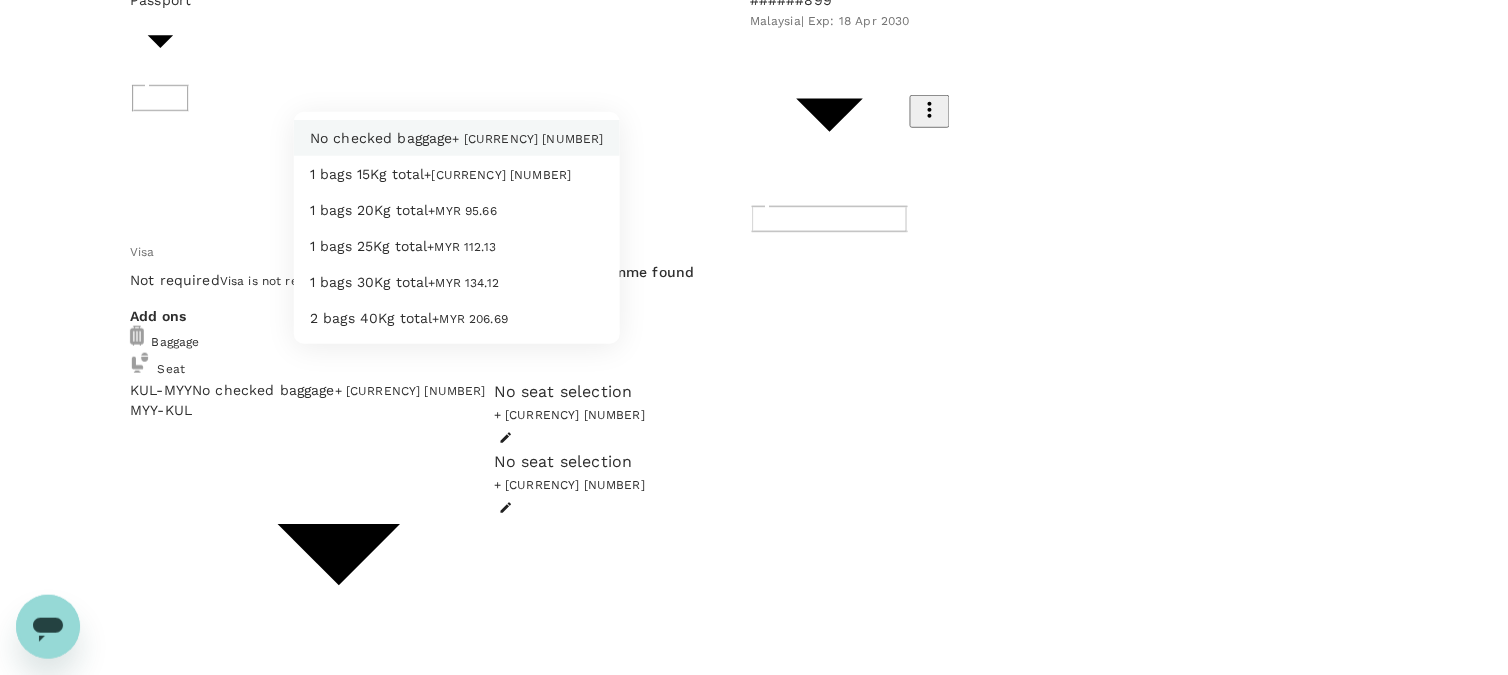 click on "1 bags 15Kg total" at bounding box center [381, 138] 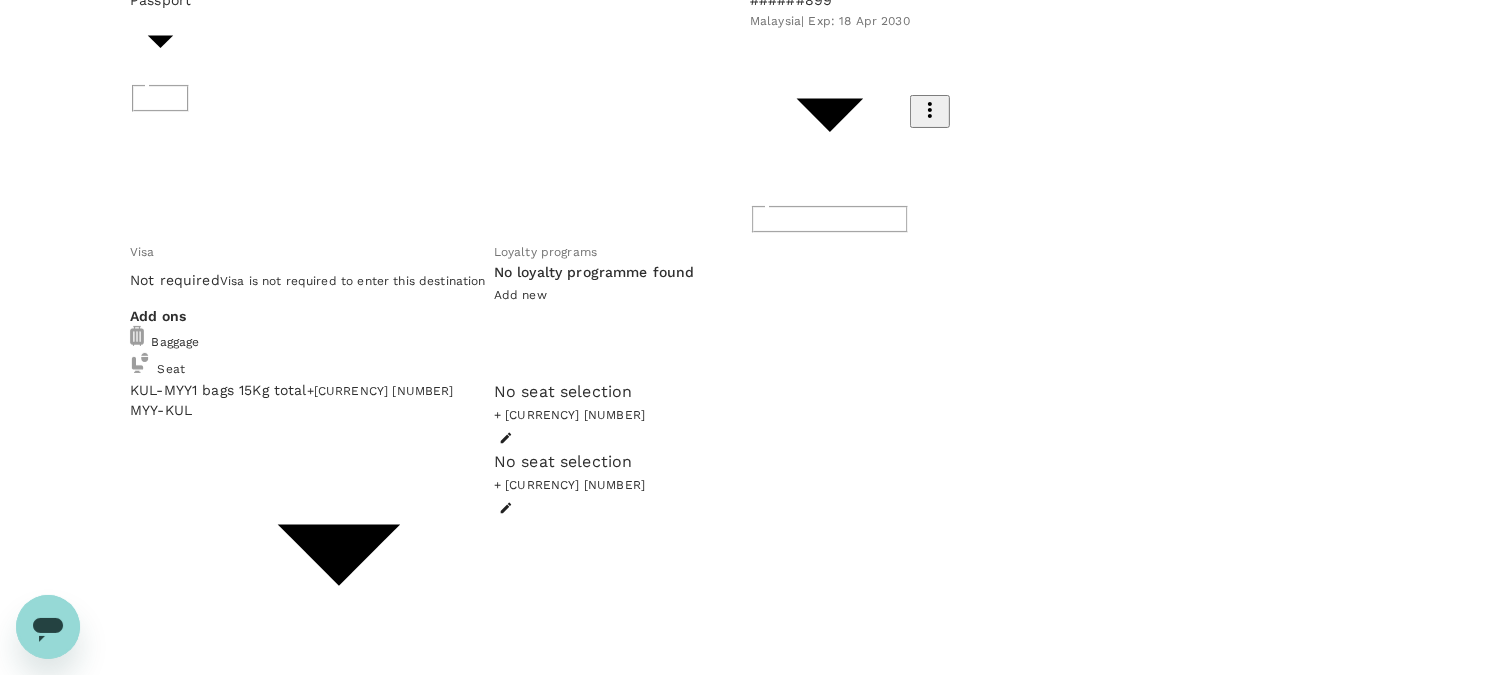 click on "Back to flight results Flight review Traveller(s) Traveller   1 : AB Aqilah Nabihah   Binti Anuar Travel Document Document type Passport Passport ​ Passport details ######899 Malaysia  | Exp:   18 [DATE] 2030 4b2c3bbc-a0eb-481c-b73e-82eb158b530f ​ Visa Not required Visa is not required to enter this destination Loyalty programs No loyalty programme found Add new Add ons Baggage Seat KUL  -  MYY MYY  -  KUL 1 bags 15Kg total +MYR 67.06 1 - 67.06 ​ No checked baggage + MYR 0.00 ​ No seat selection + MYR 0.00 No seat selection + MYR 0.00 Special request Add any special requests here. Our support team will attend to it and reach out to you as soon as possible. Add request You've selected Monday, 07 [DATE] 2025 12:50 15:10 KUL Direct ,  2h 20min MYY Friday, 11 [DATE] 2025 12:40 15:00 MYY Direct ,  2h 20min KUL View flight details Price summary Total fare (1 traveller(s)) MYR 730.02 Air fare MYR 730.02 Baggage fee MYR 0.00 Seat fee MYR 0.00 Service fee MYR 10.00 Total MYR 740.02 Continue to payment details Edit" at bounding box center (746, 917) 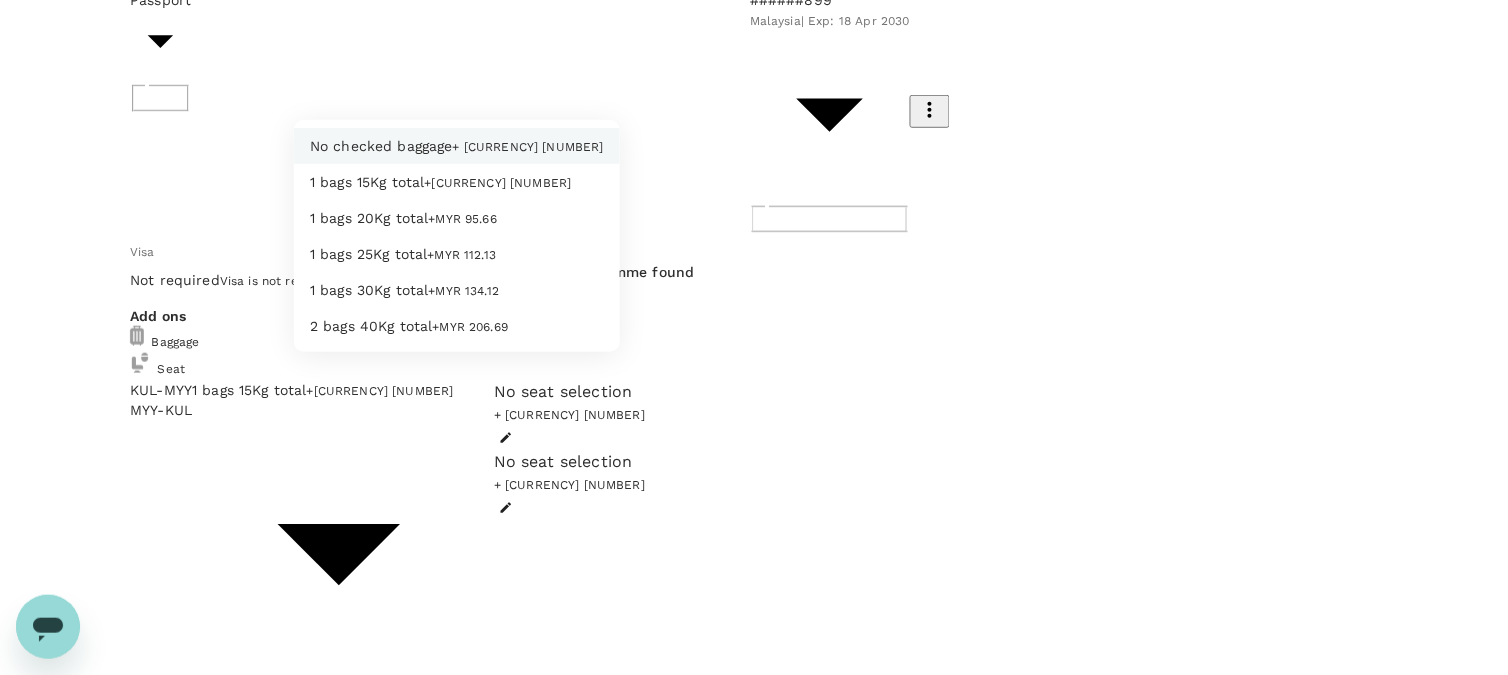 click on "1 bags 15Kg total +MYR 67.06" at bounding box center (457, 182) 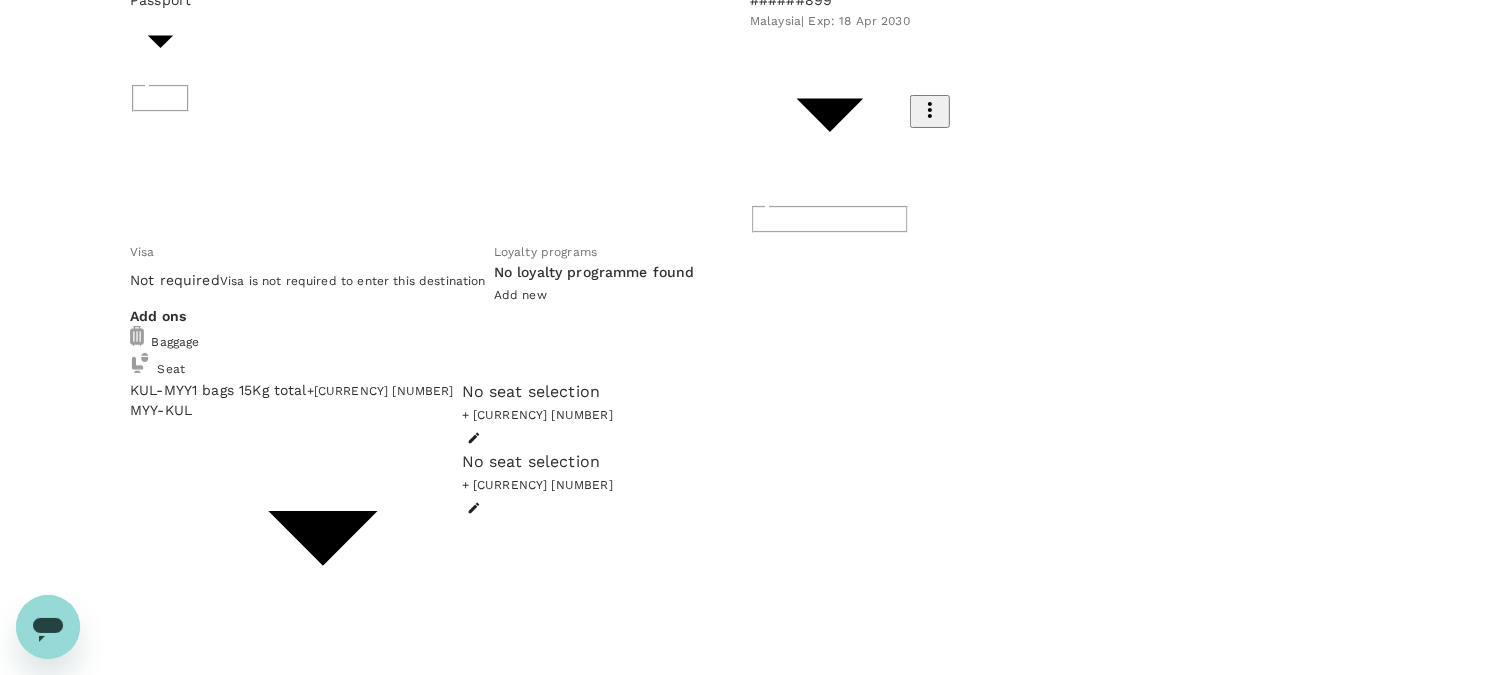 click at bounding box center [474, 438] 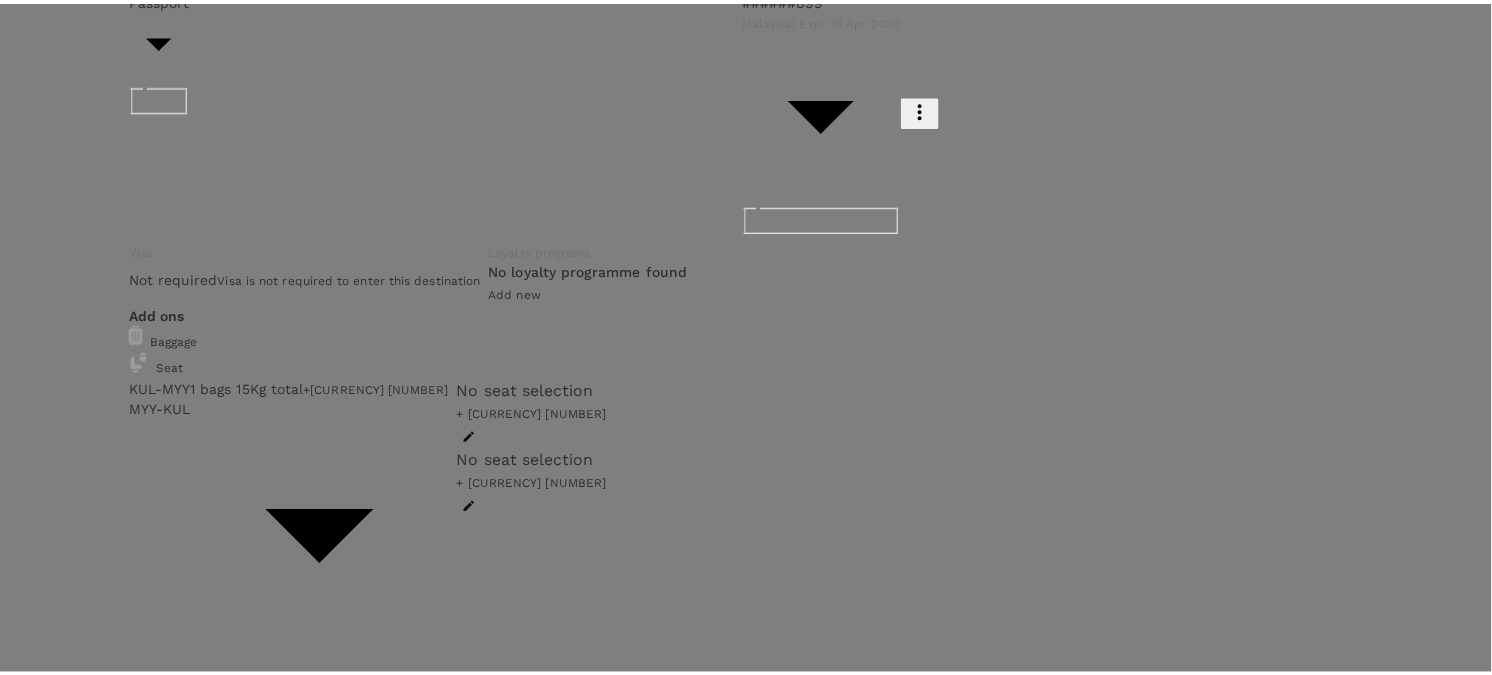 scroll, scrollTop: 666, scrollLeft: 0, axis: vertical 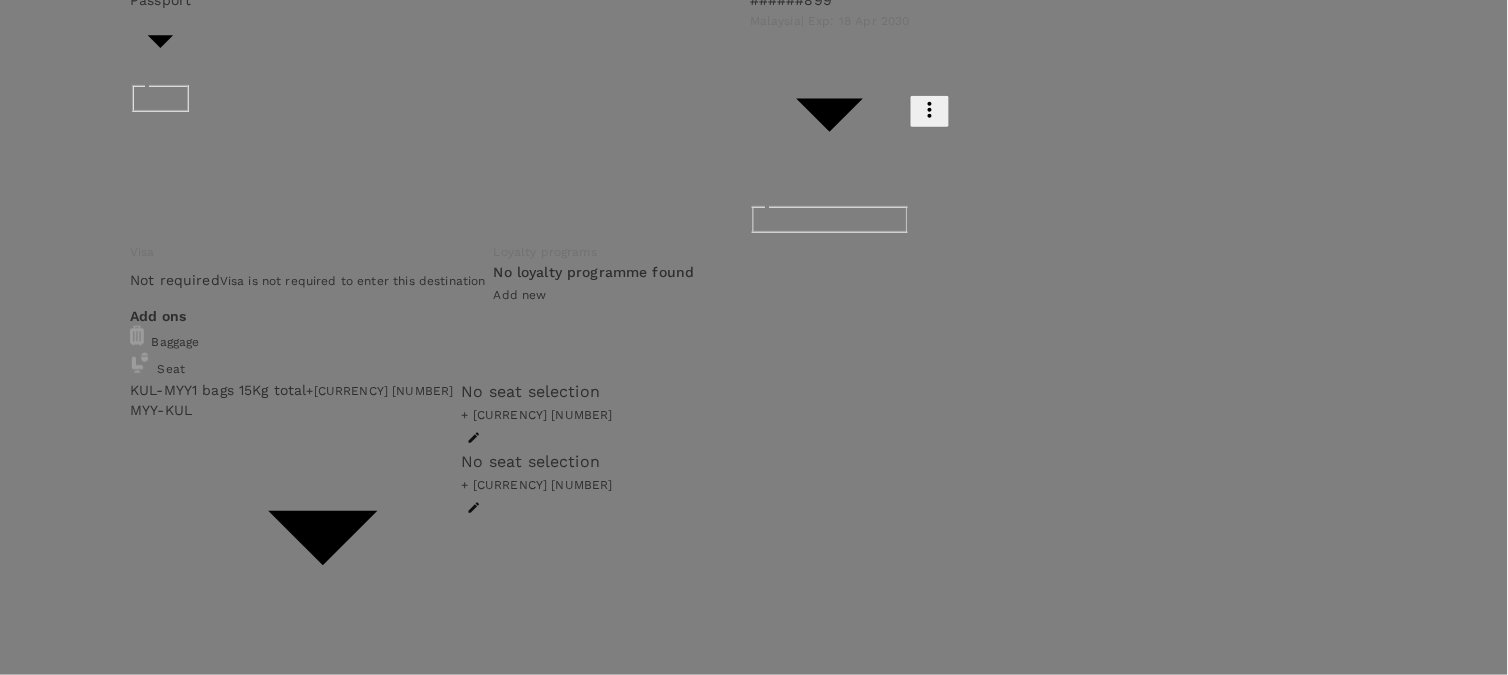 click at bounding box center (12, 2103) 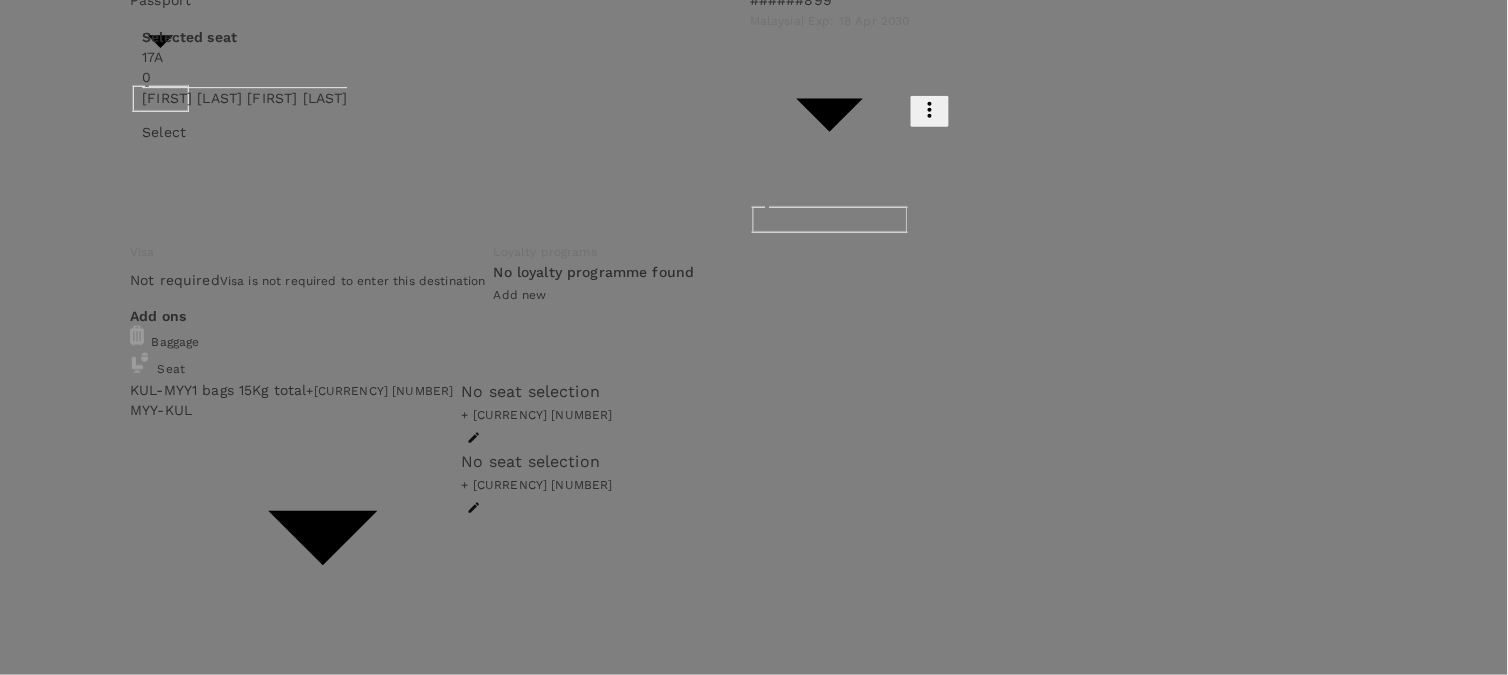 click on "Select" at bounding box center (244, 132) 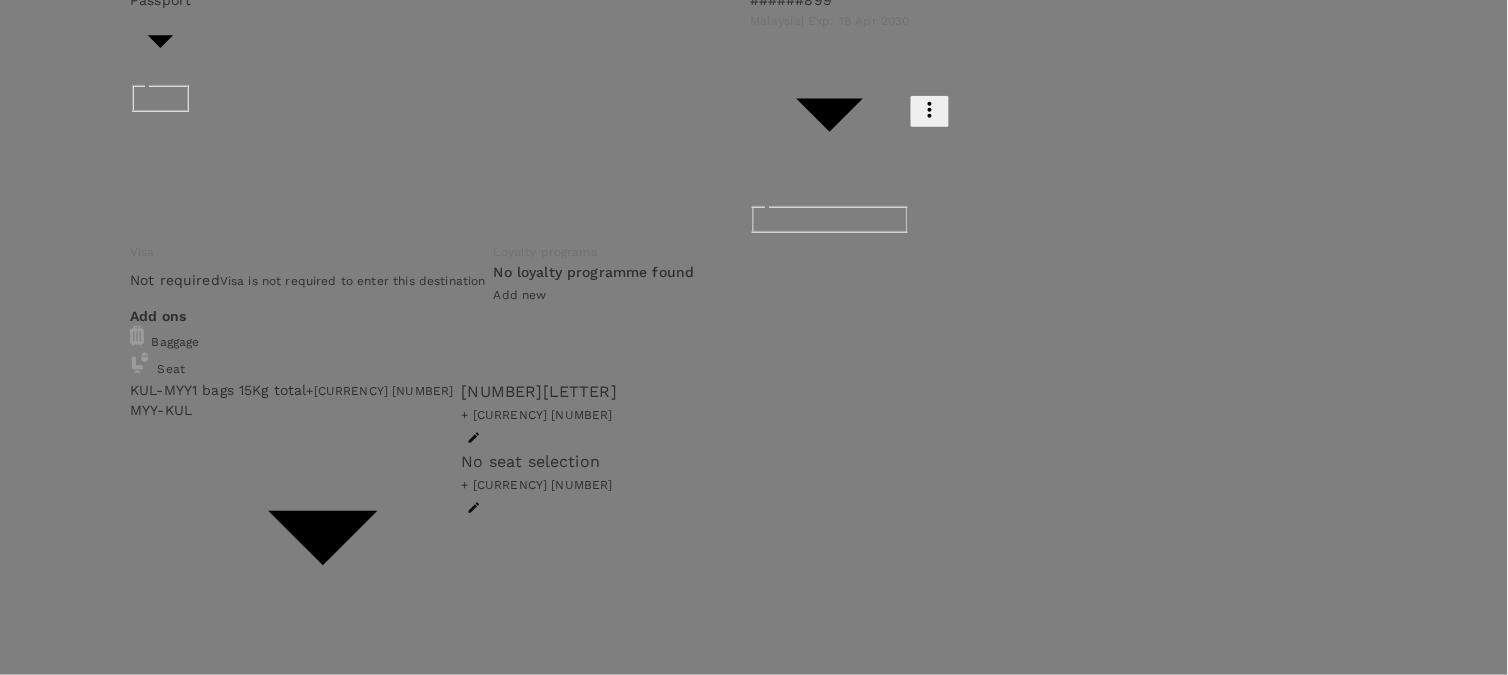 click on "AB" at bounding box center [33, 2559] 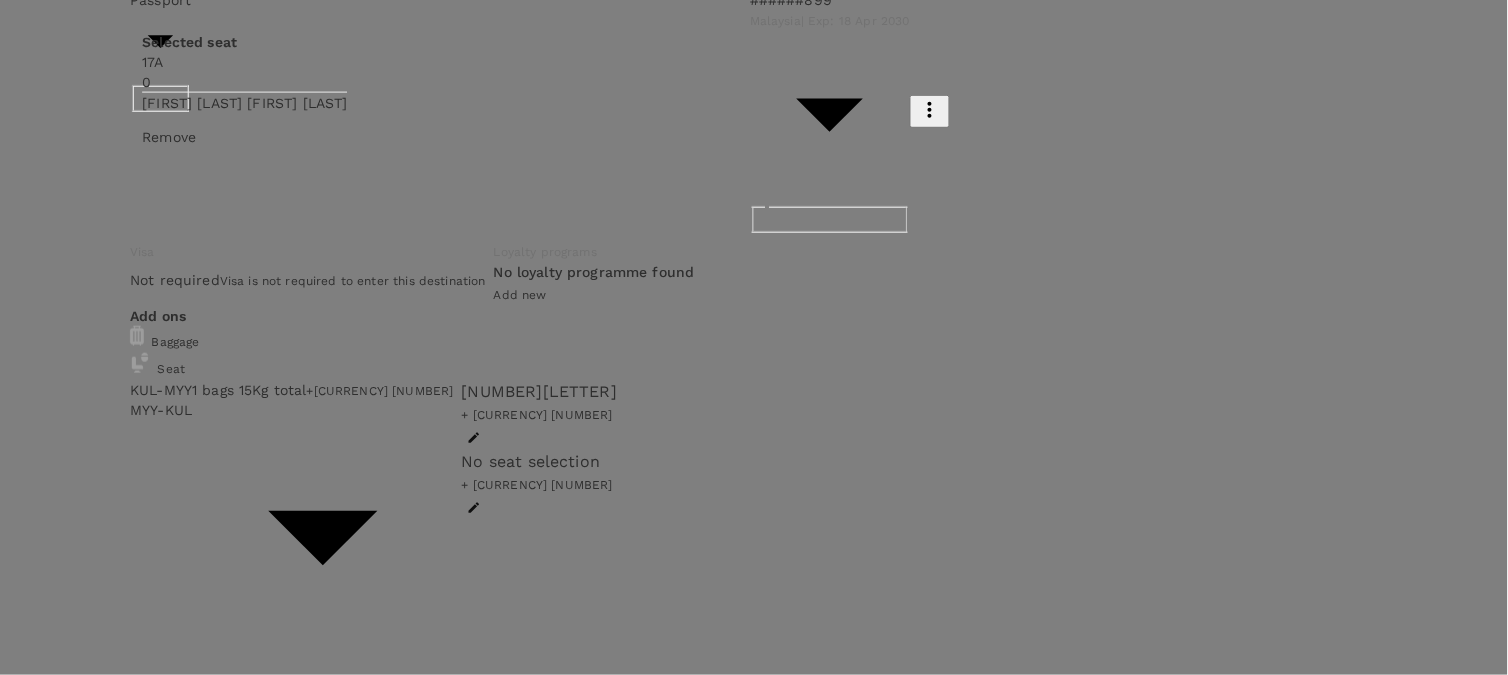click on "Remove" at bounding box center [244, 137] 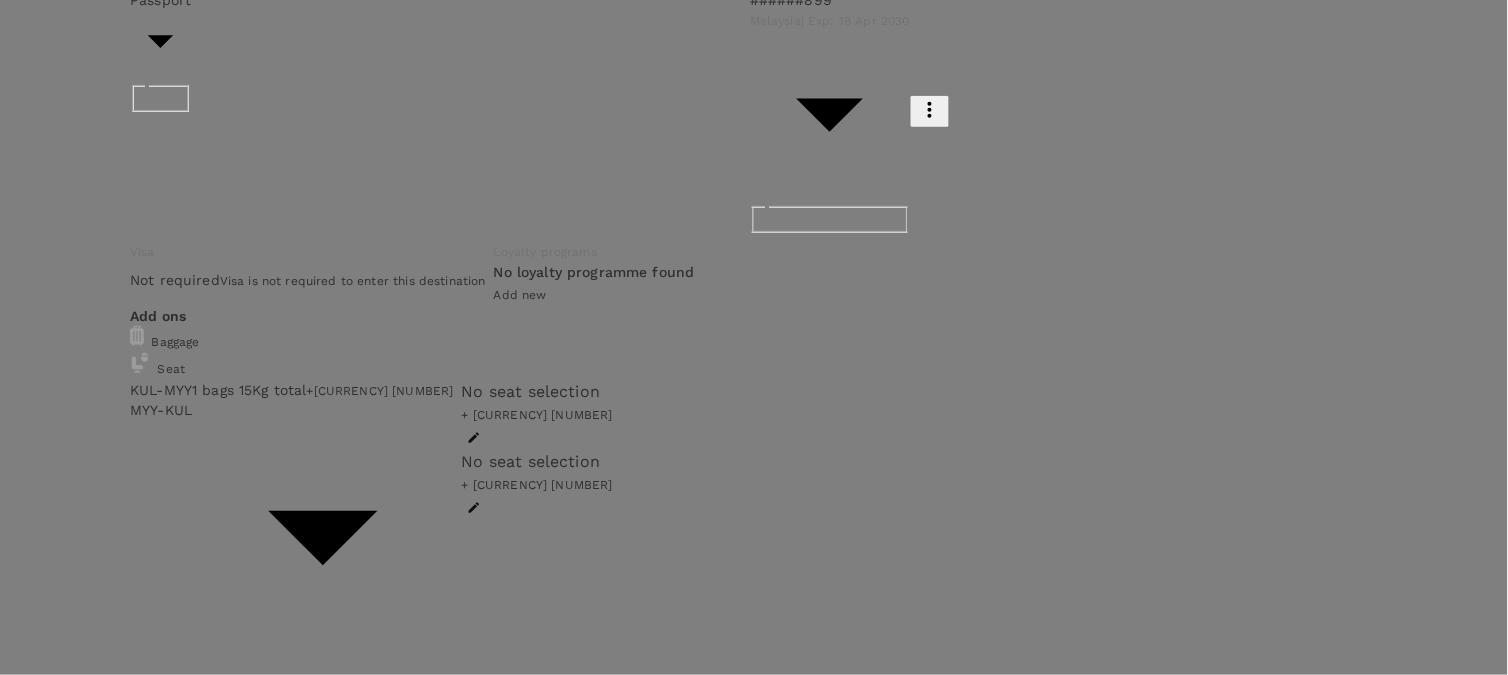 click at bounding box center [754, 337] 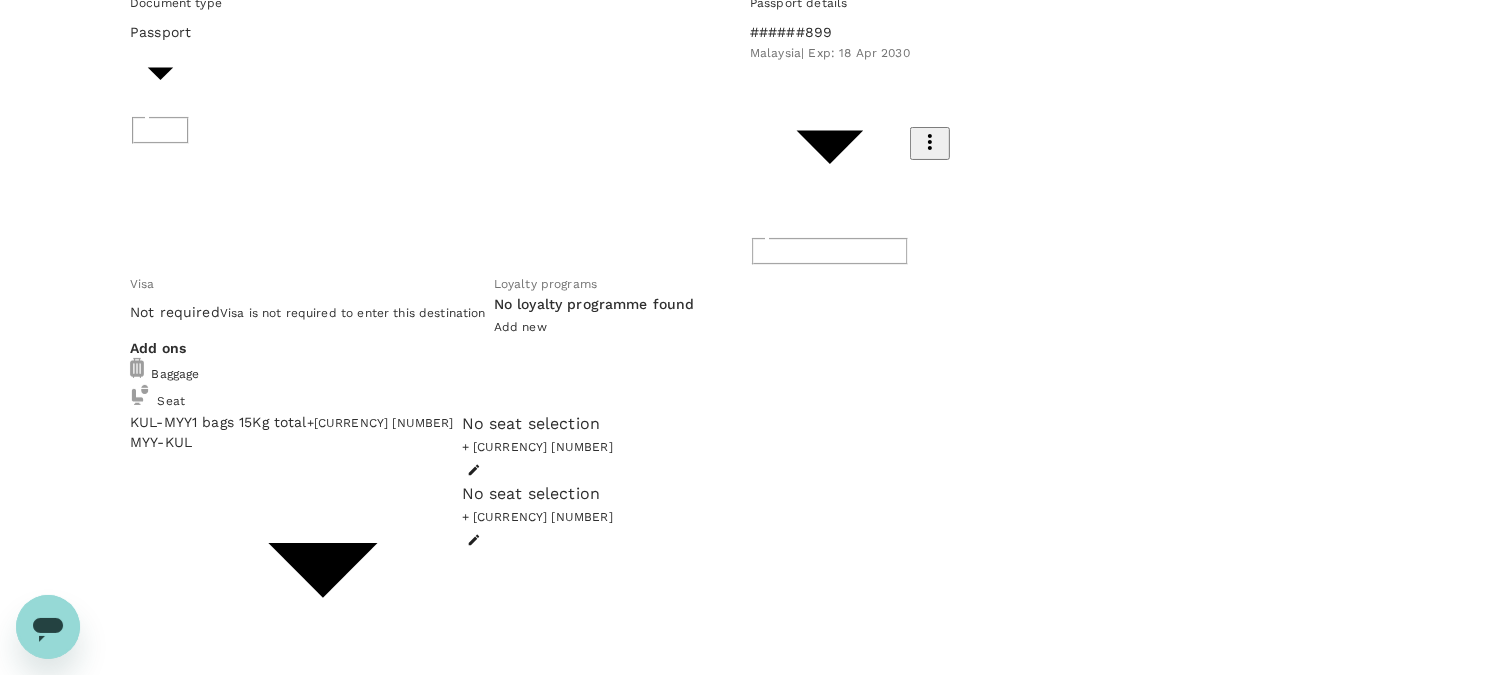 scroll, scrollTop: 240, scrollLeft: 0, axis: vertical 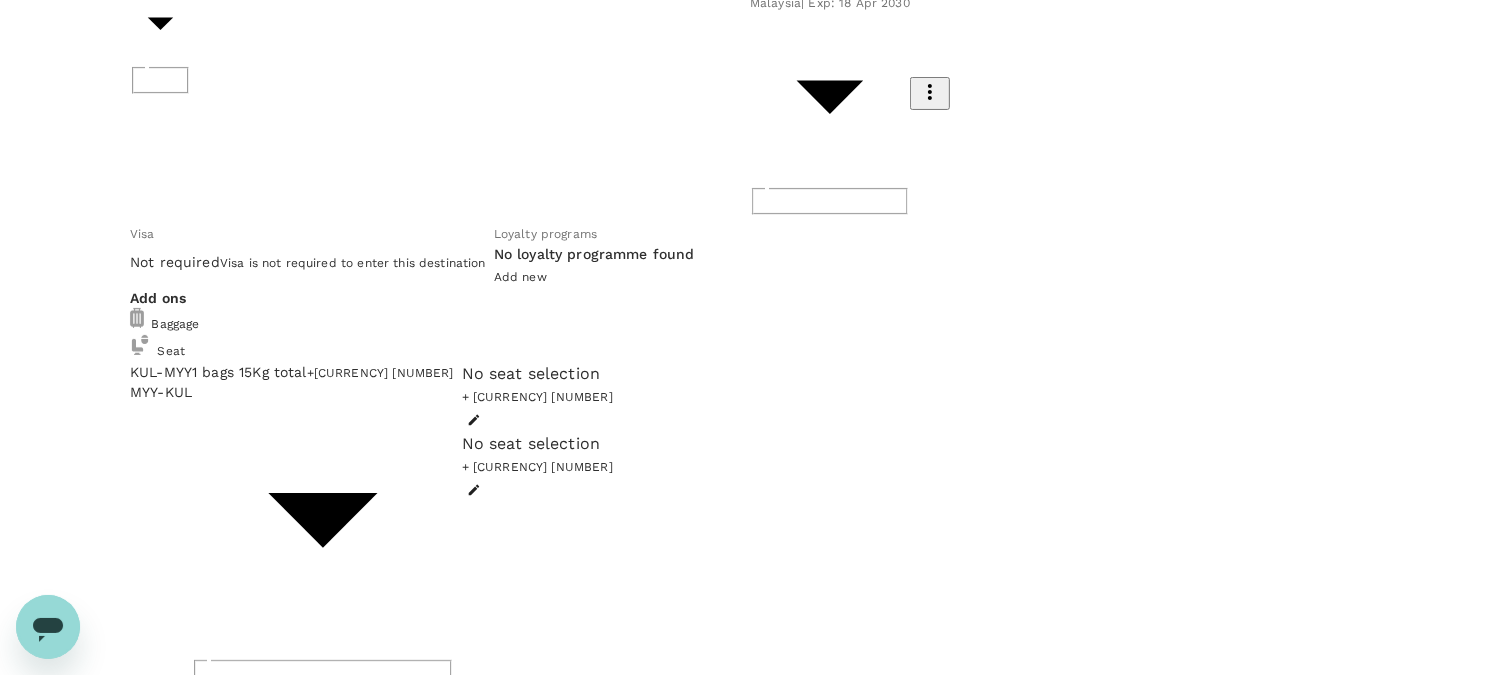 click on "Add request" at bounding box center [746, 1080] 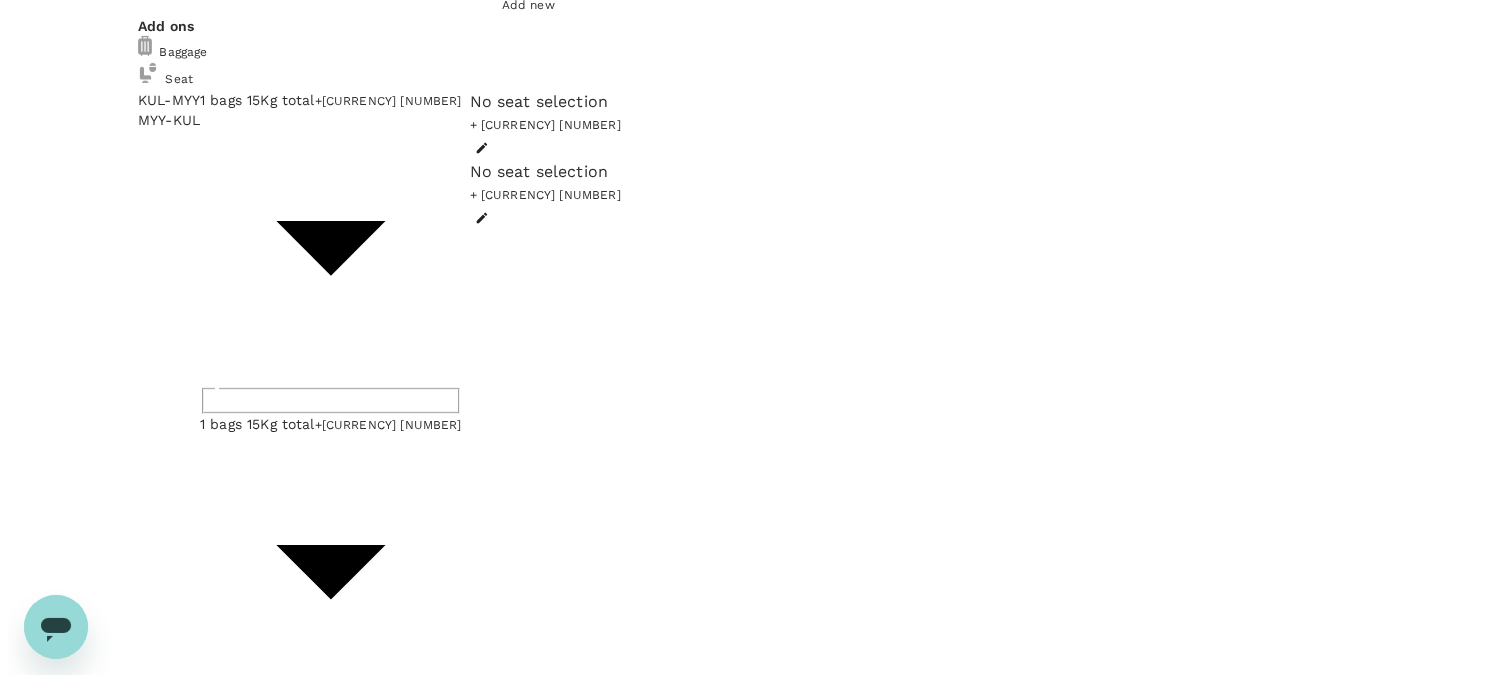 scroll, scrollTop: 558, scrollLeft: 0, axis: vertical 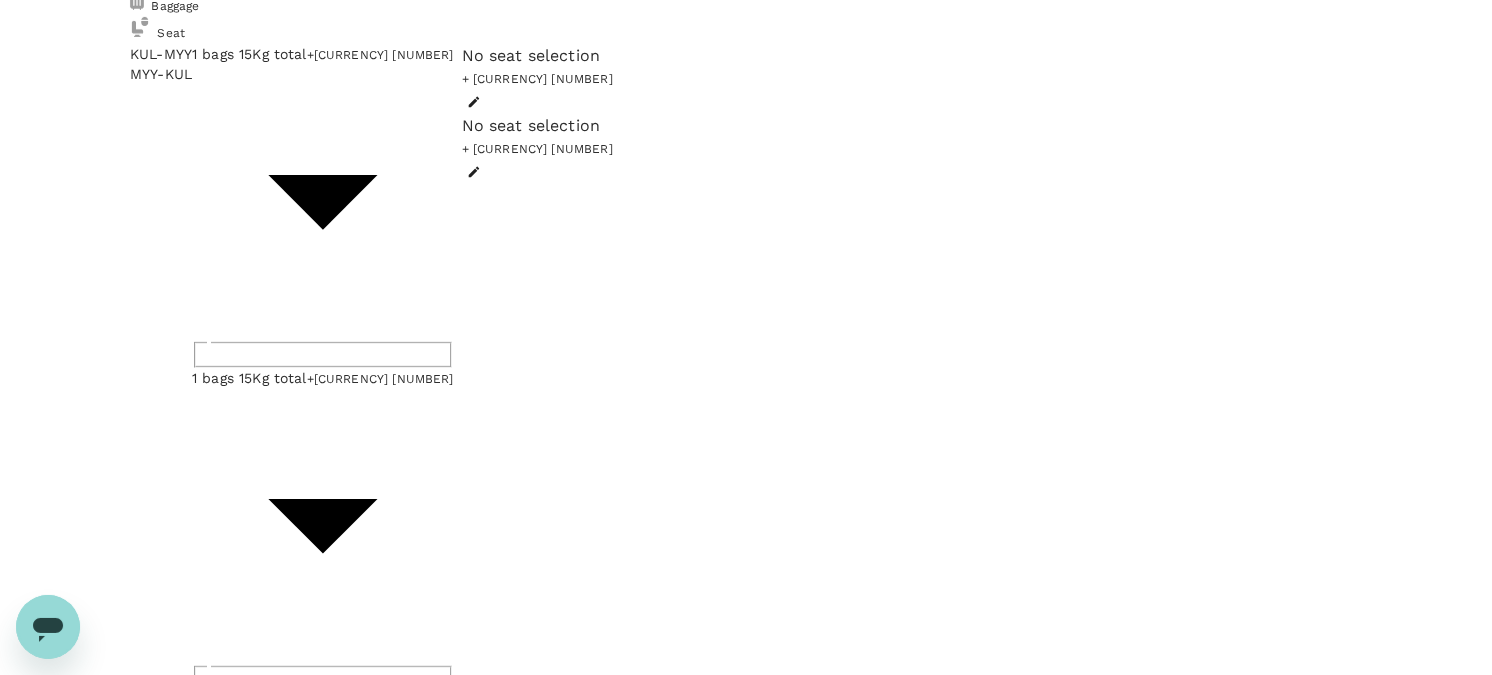 click at bounding box center (151, 809) 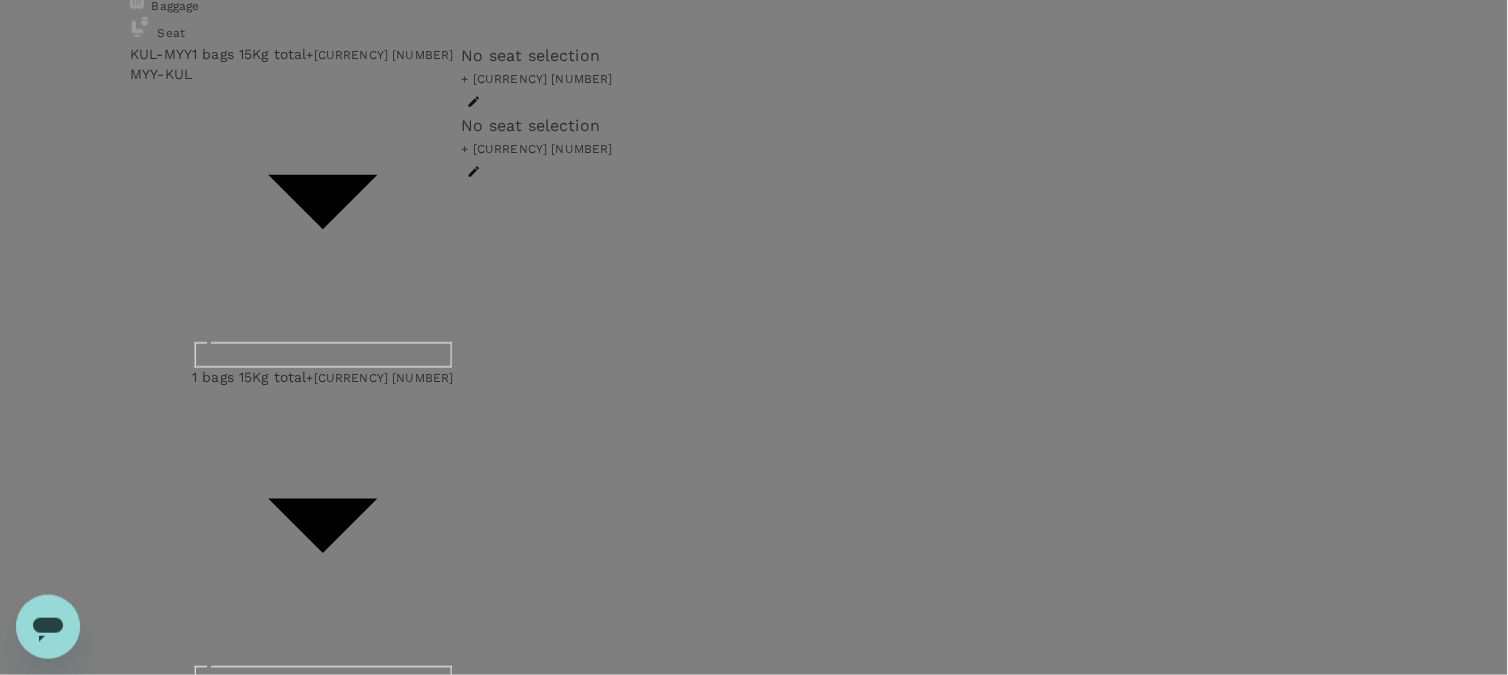 click on "View flight details" at bounding box center [203, 8395] 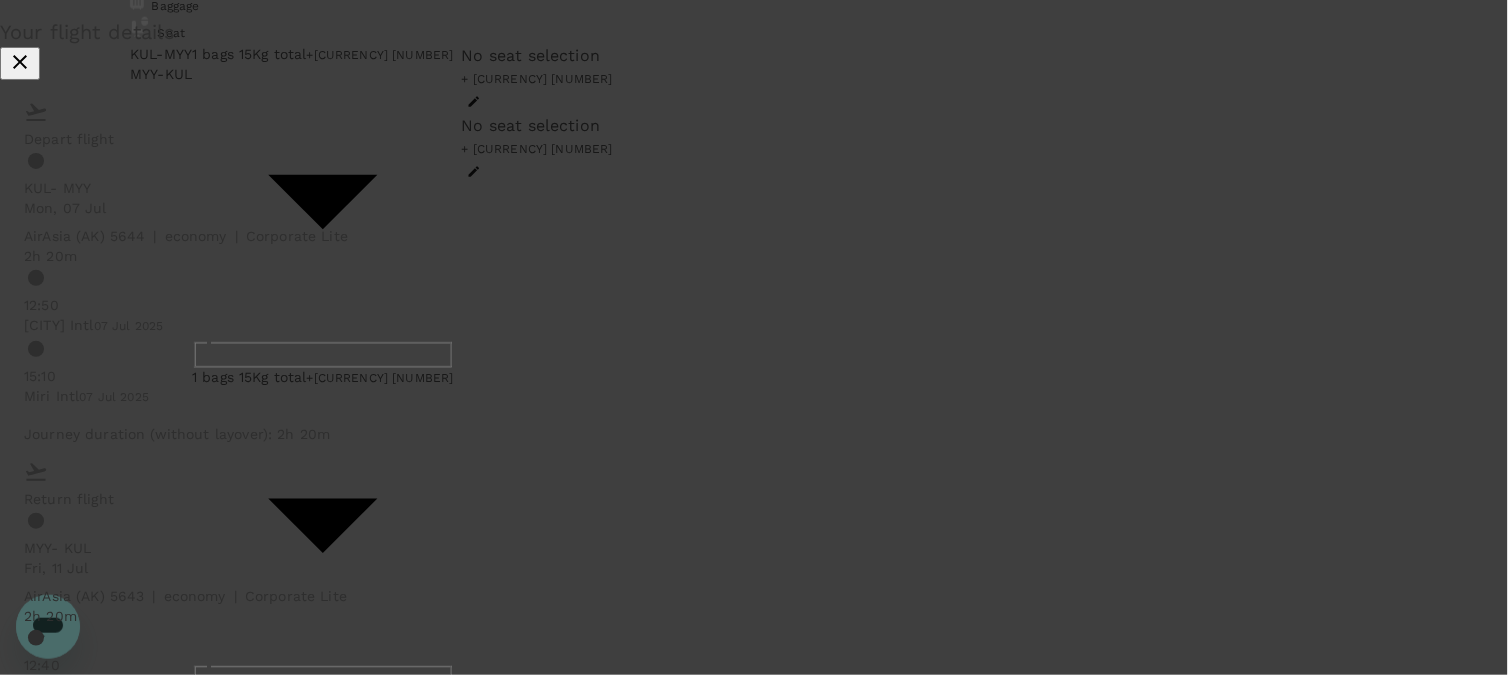 scroll, scrollTop: 0, scrollLeft: 0, axis: both 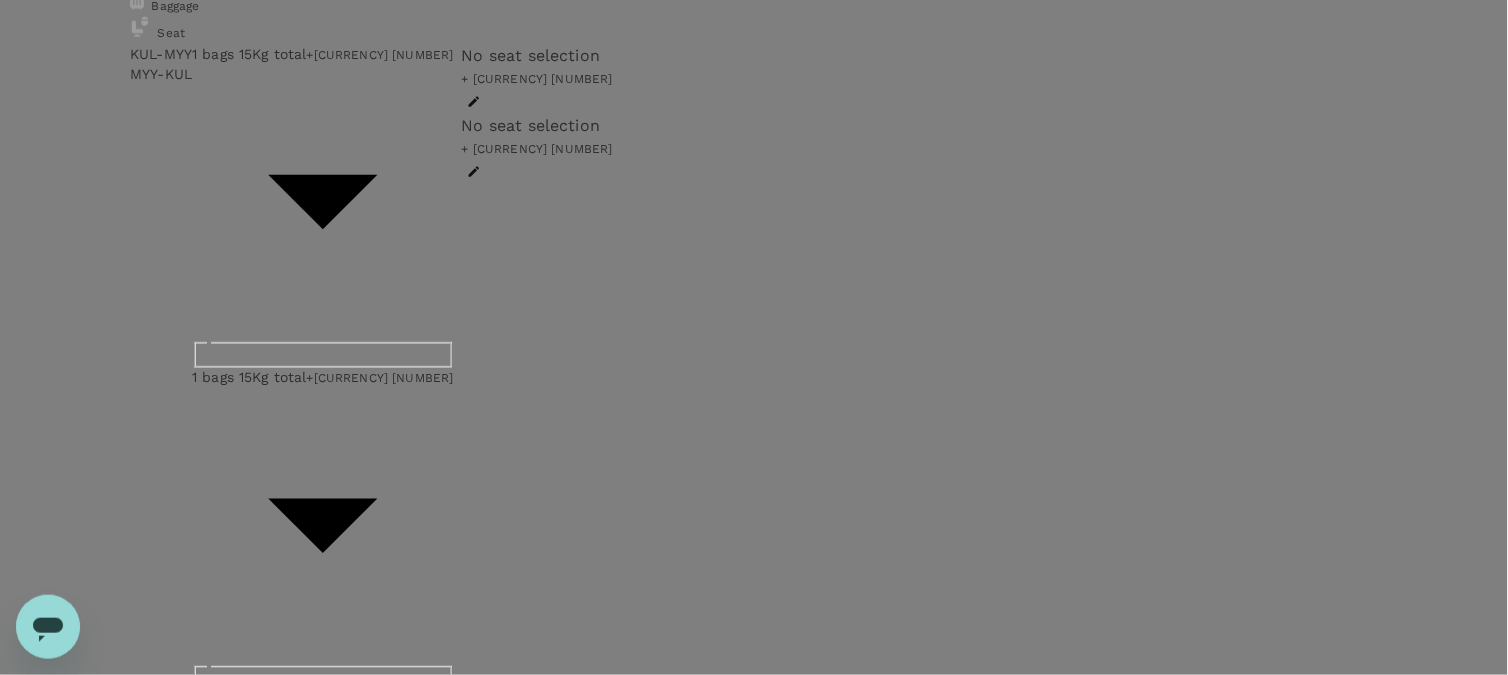 click at bounding box center (210, 3938) 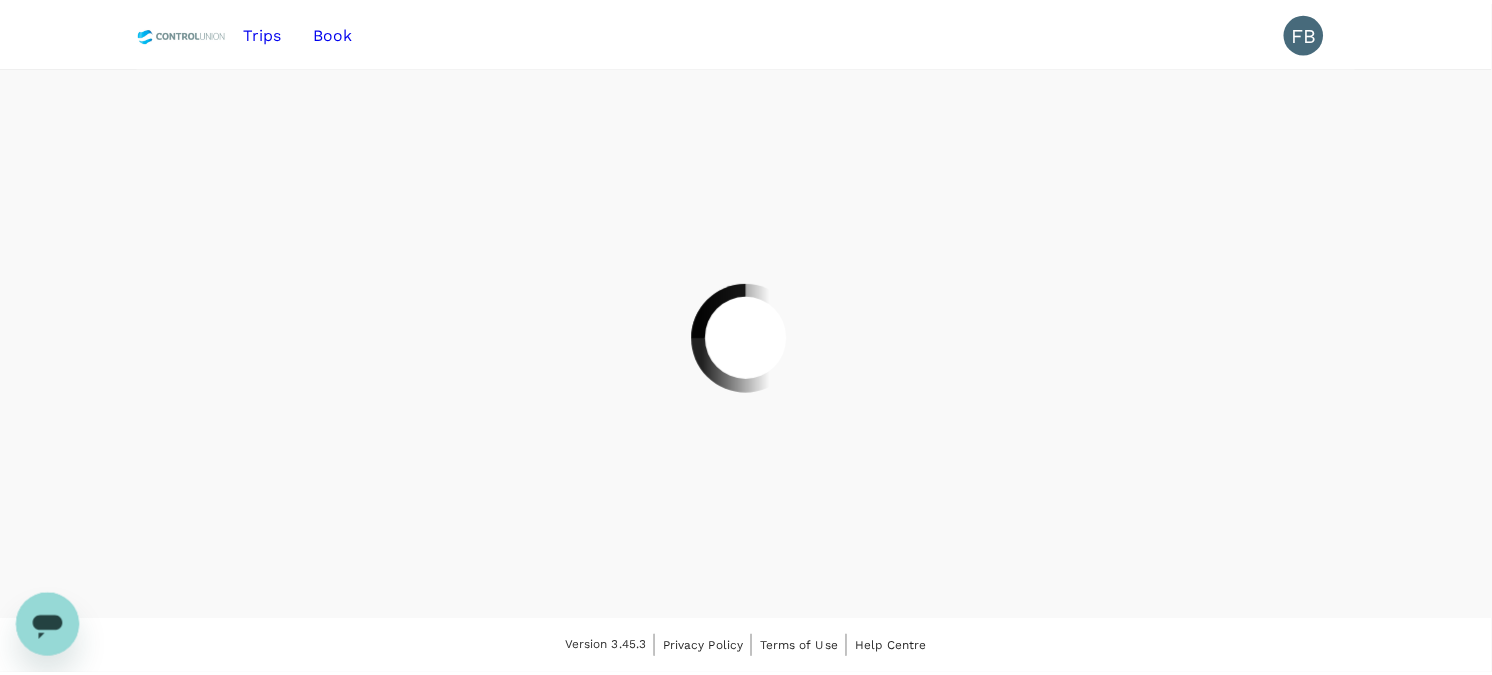 scroll, scrollTop: 0, scrollLeft: 0, axis: both 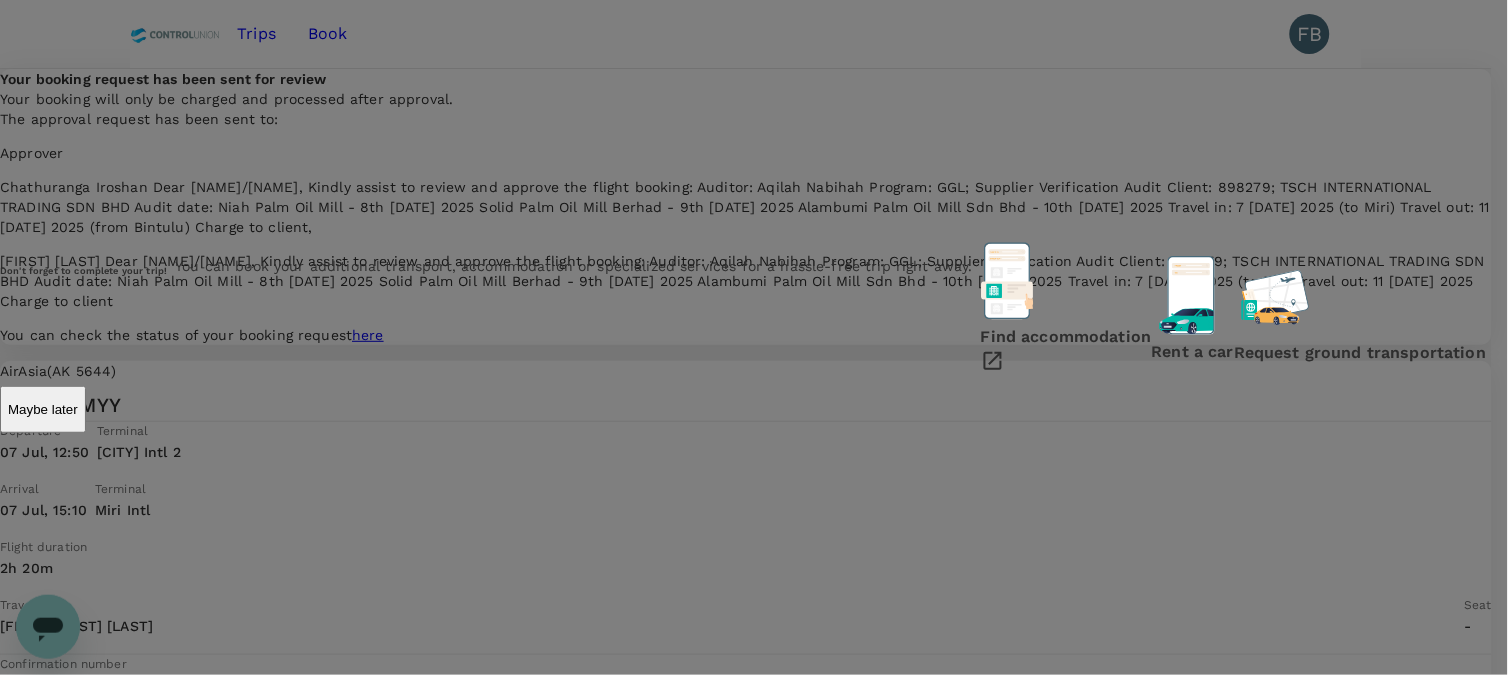click at bounding box center (18, 806) 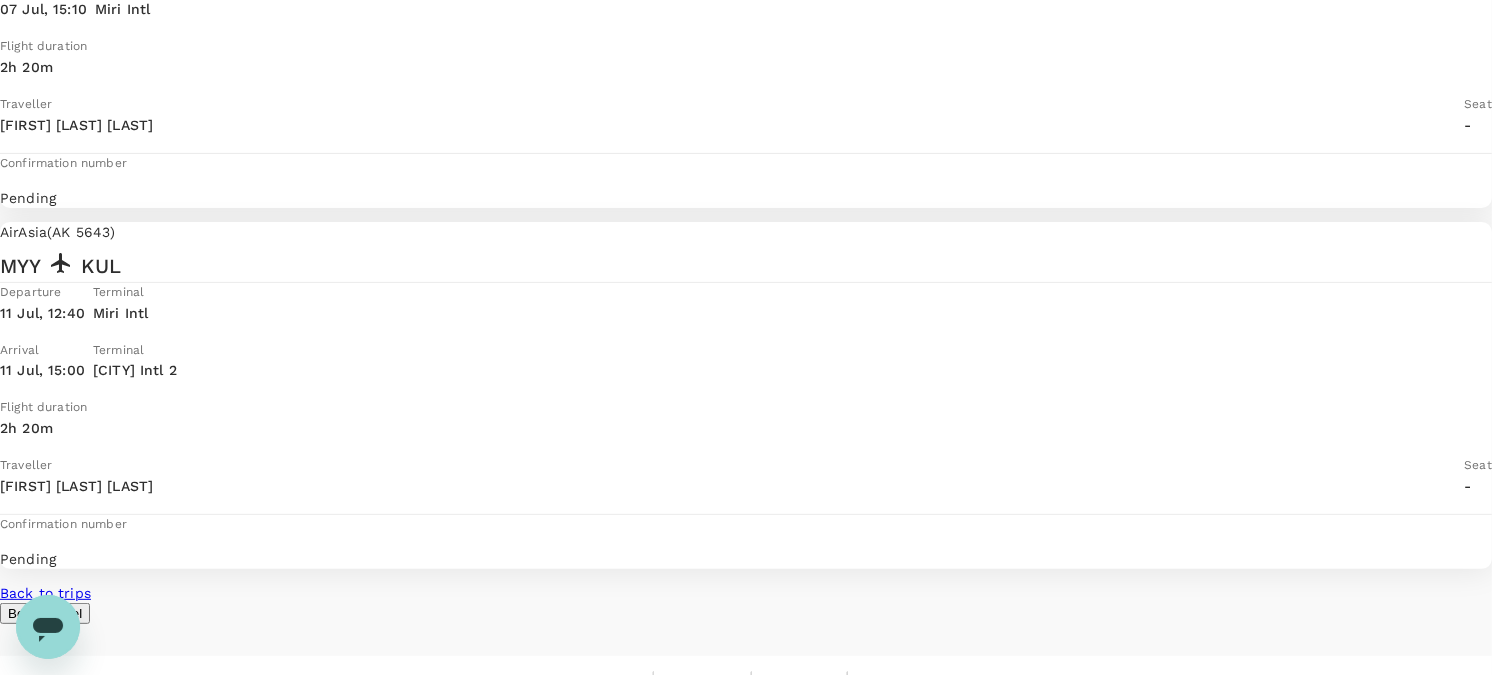 scroll, scrollTop: 555, scrollLeft: 0, axis: vertical 